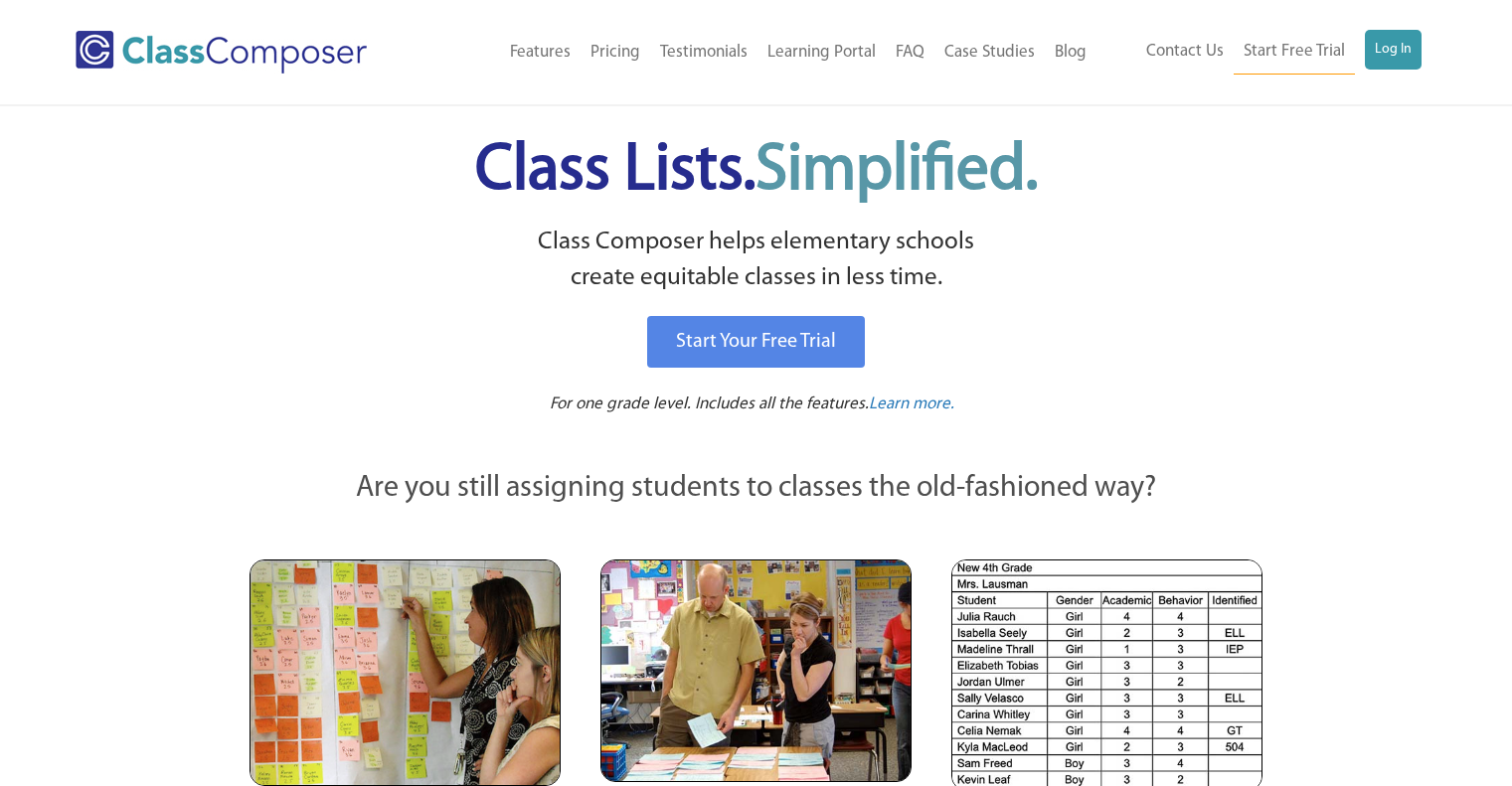scroll, scrollTop: 0, scrollLeft: 0, axis: both 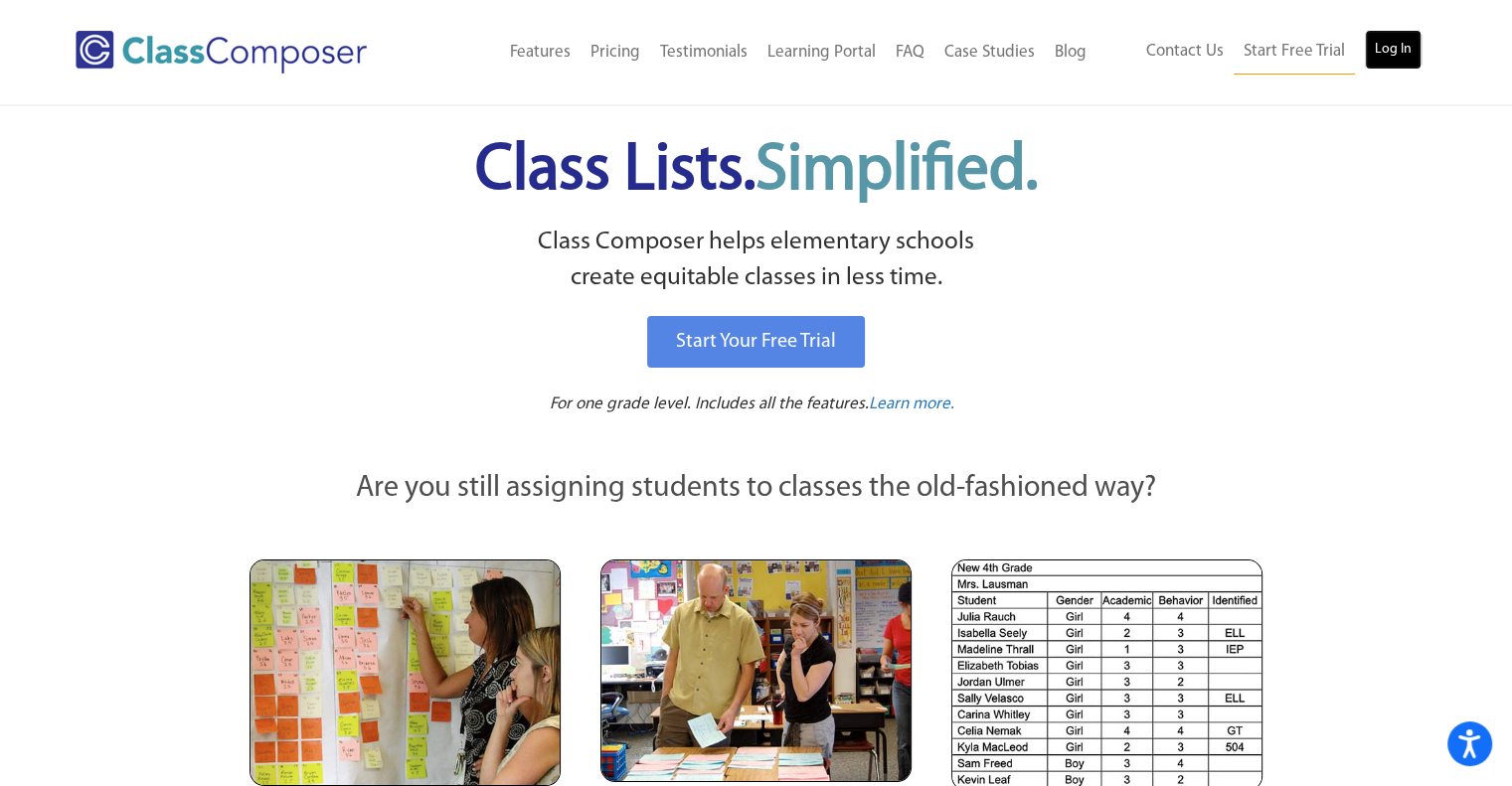 click on "Log In" at bounding box center (1393, 50) 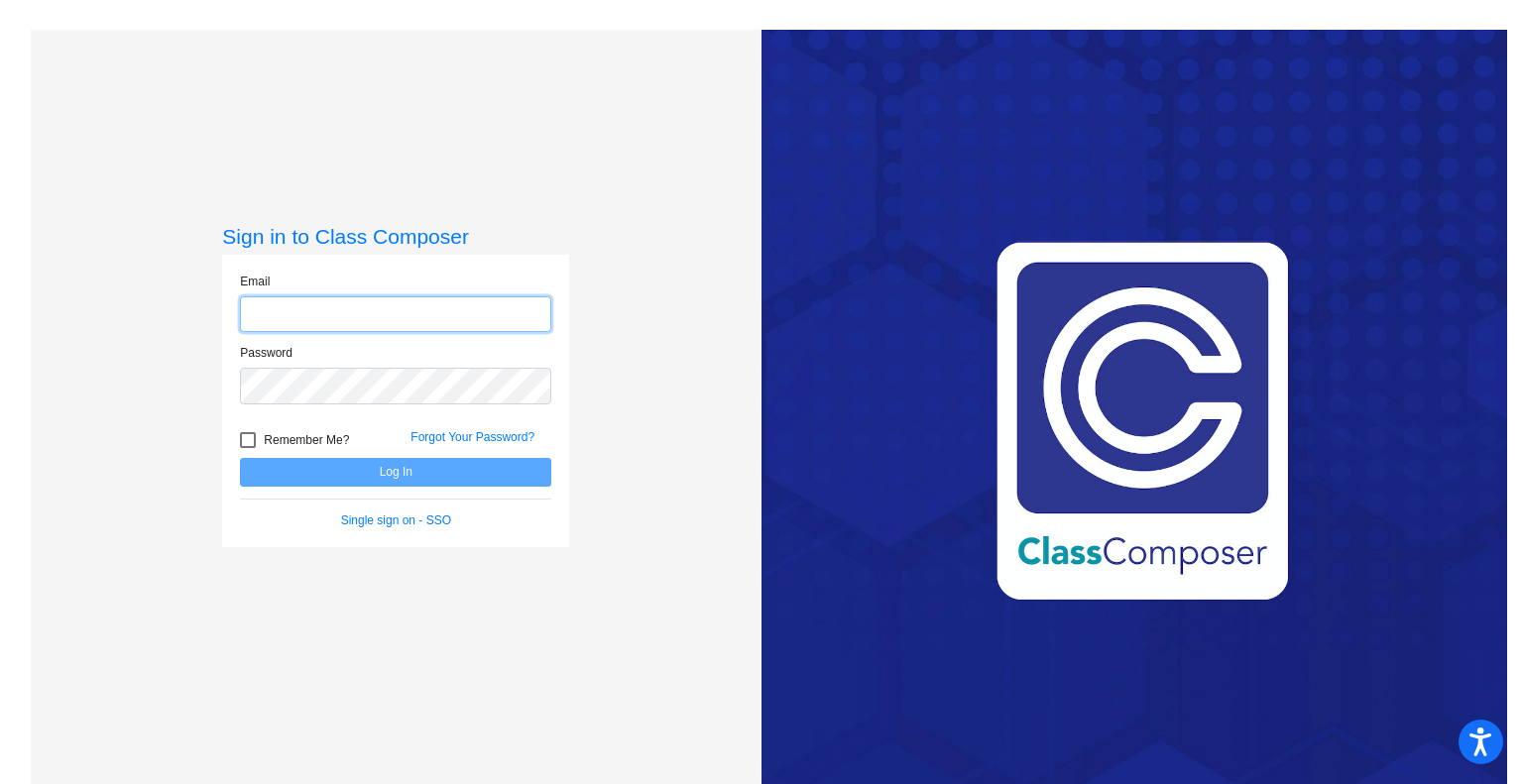 scroll, scrollTop: 0, scrollLeft: 0, axis: both 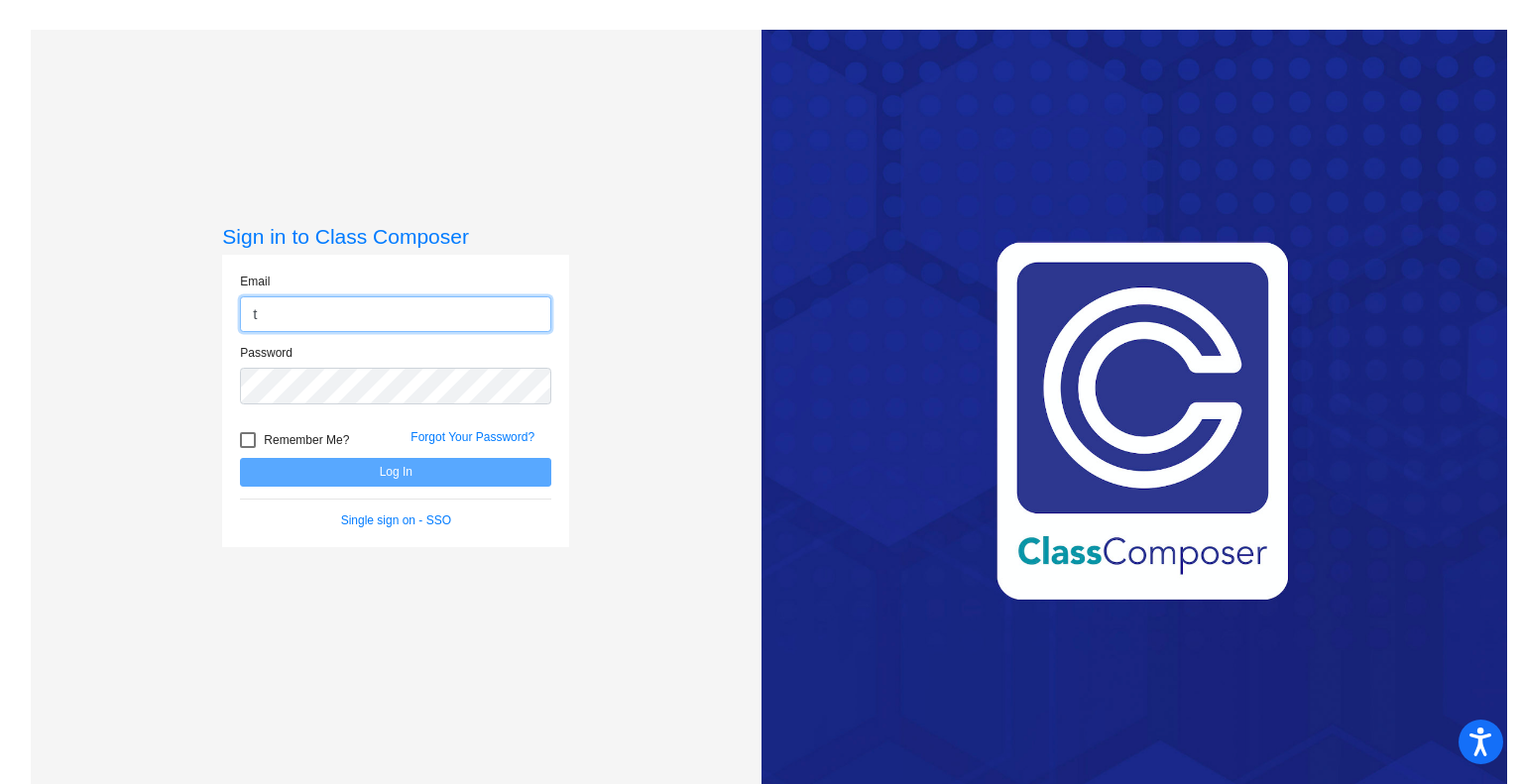 type on "[EMAIL_ADDRESS][DOMAIN_NAME]" 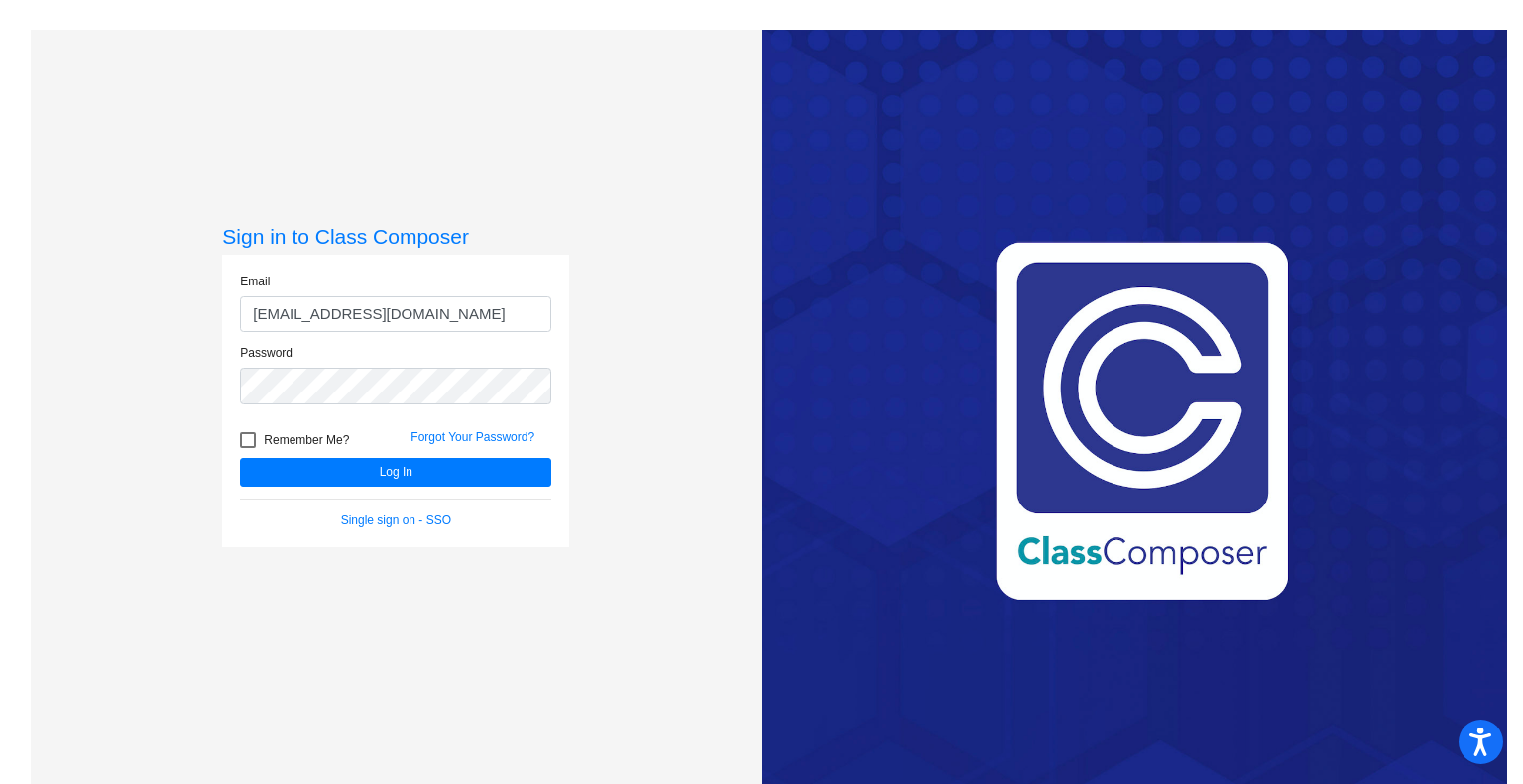 click at bounding box center (248, 440) 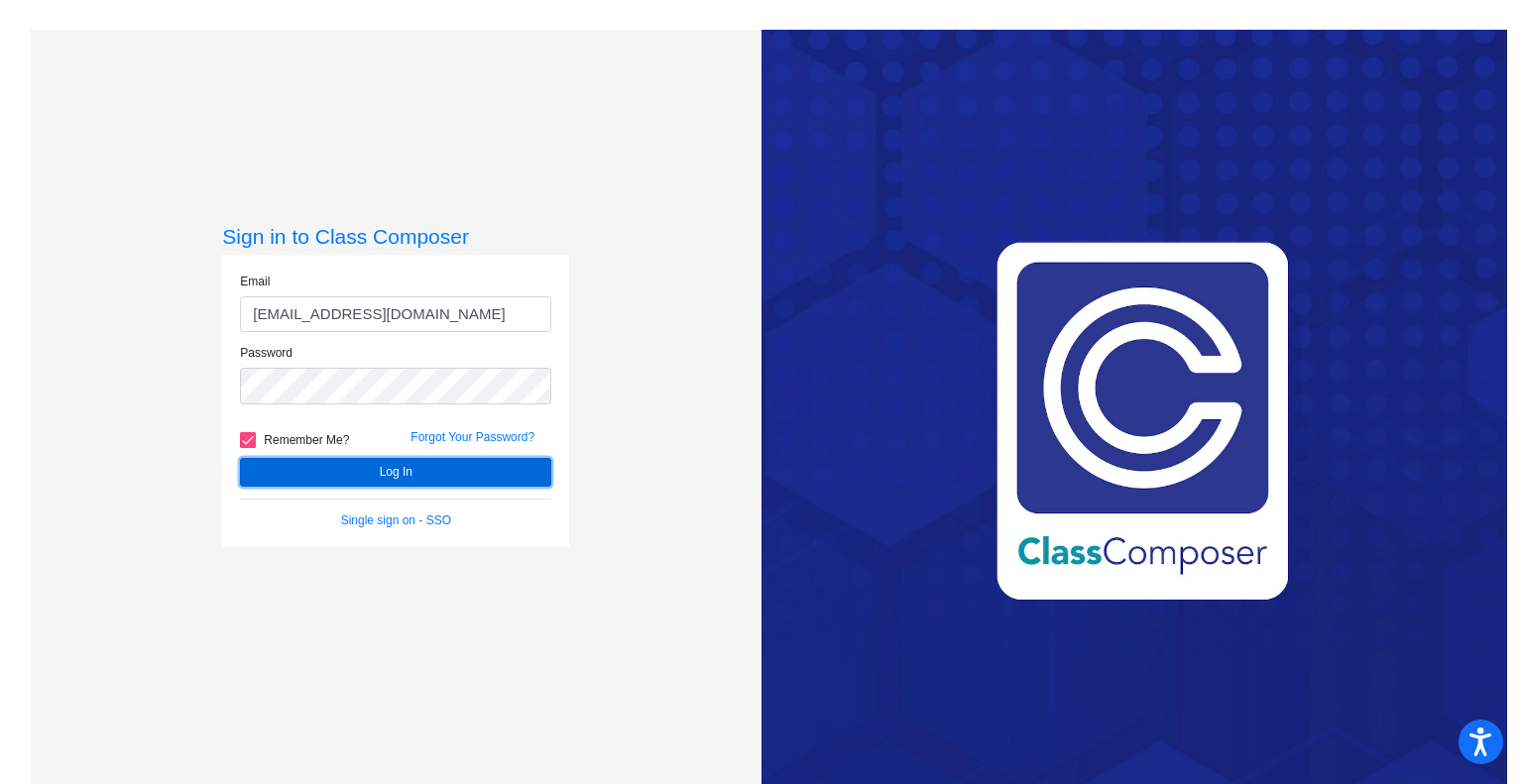 click on "Log In" 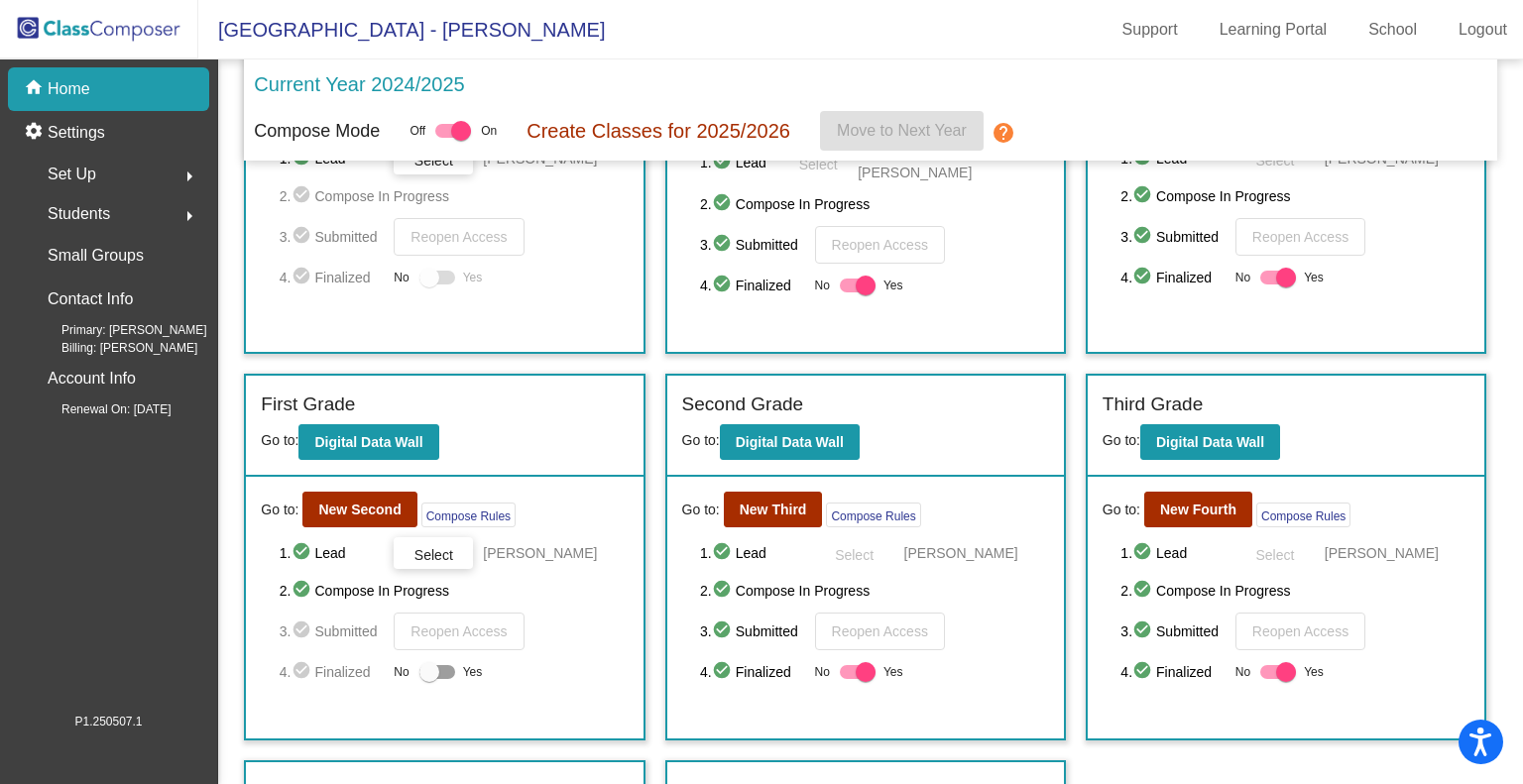 scroll, scrollTop: 198, scrollLeft: 0, axis: vertical 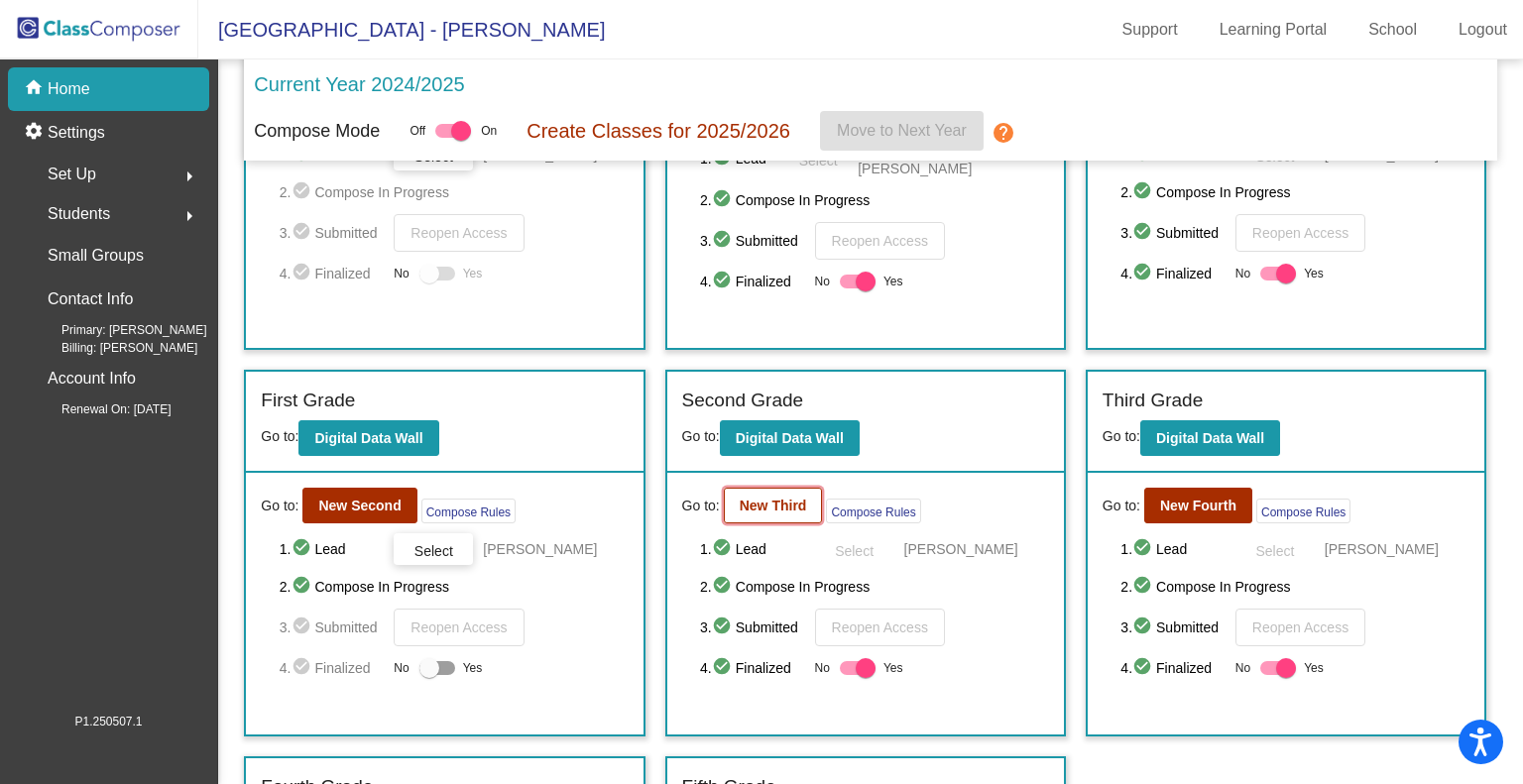 click on "New Third" 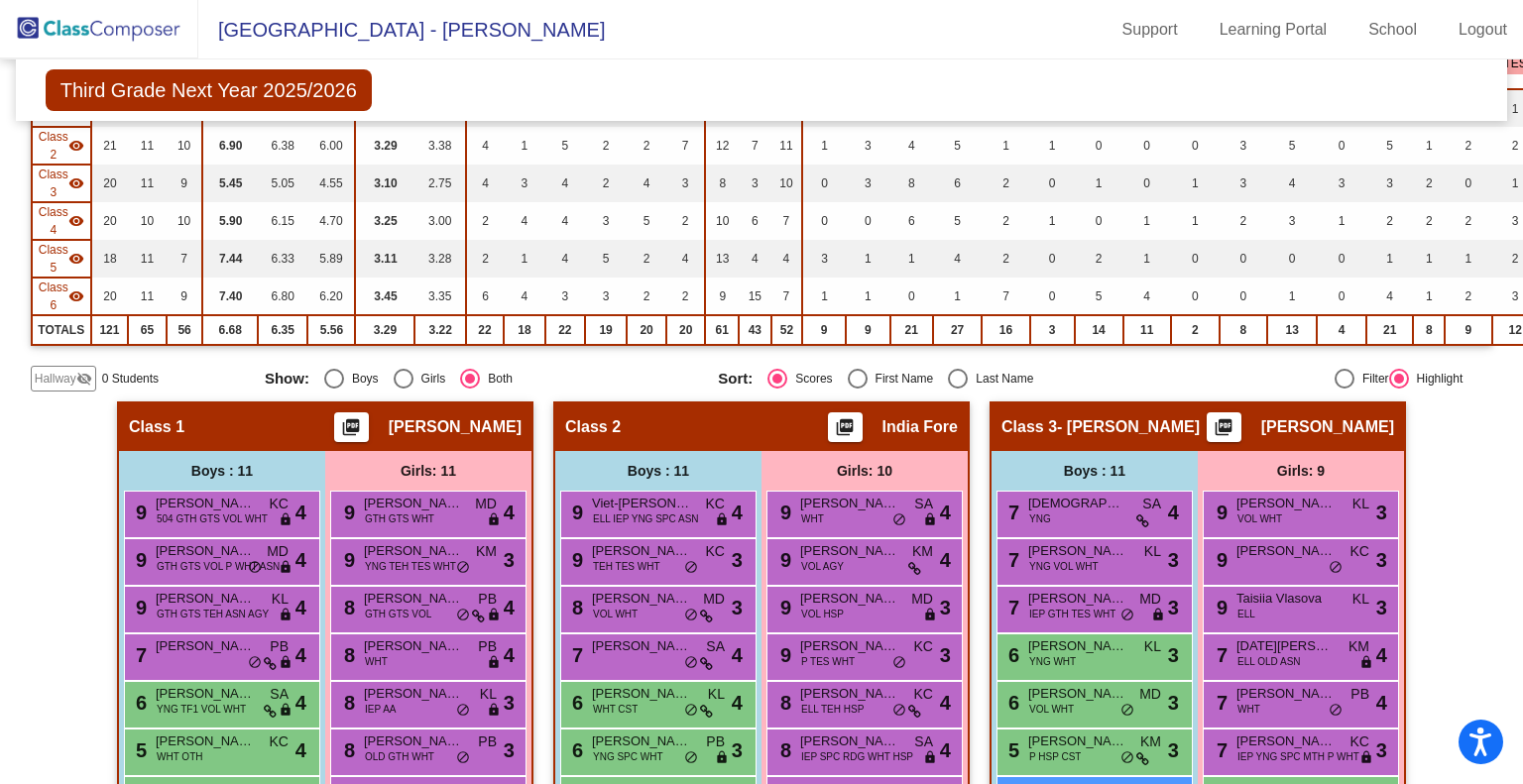 scroll, scrollTop: 0, scrollLeft: 0, axis: both 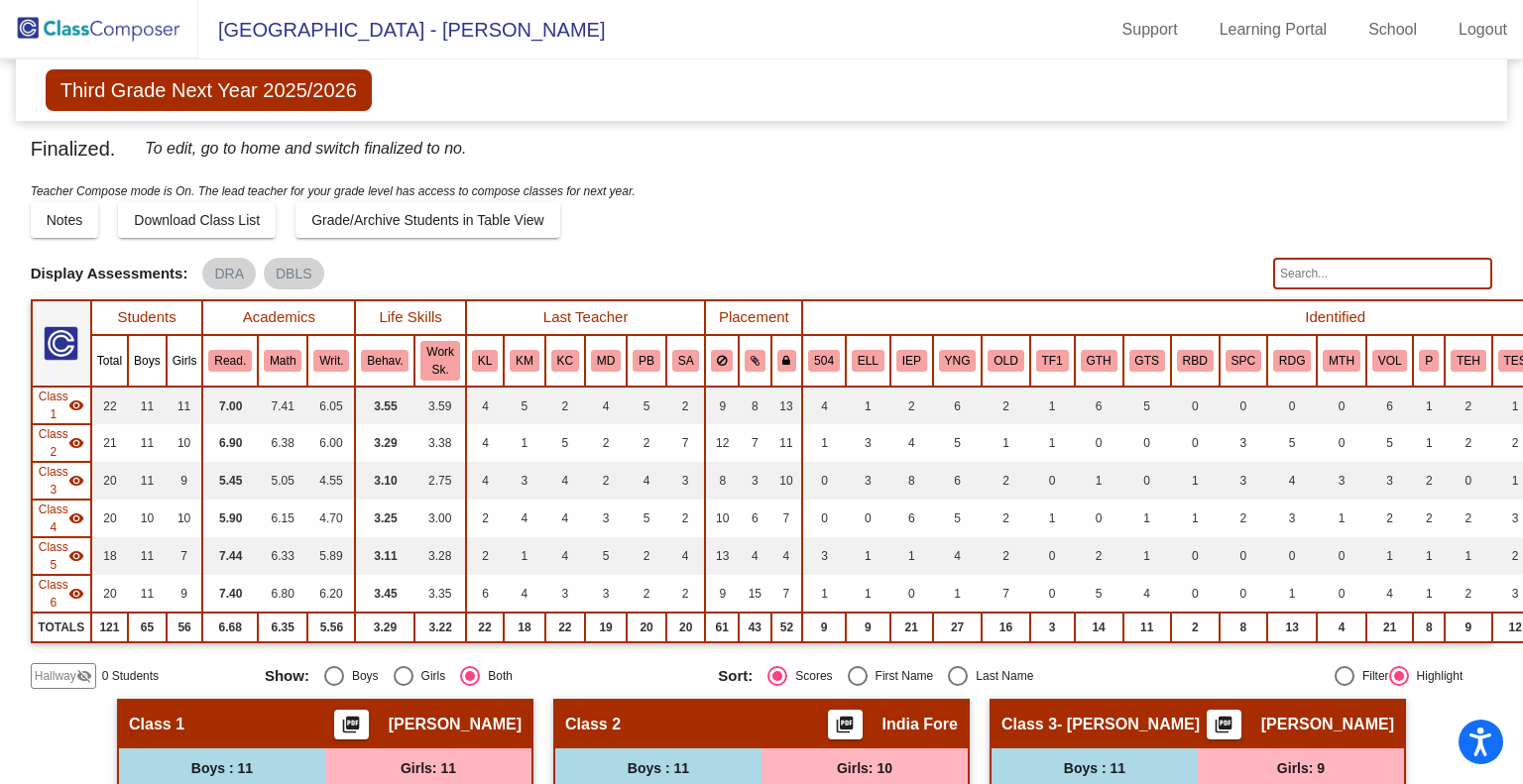 click 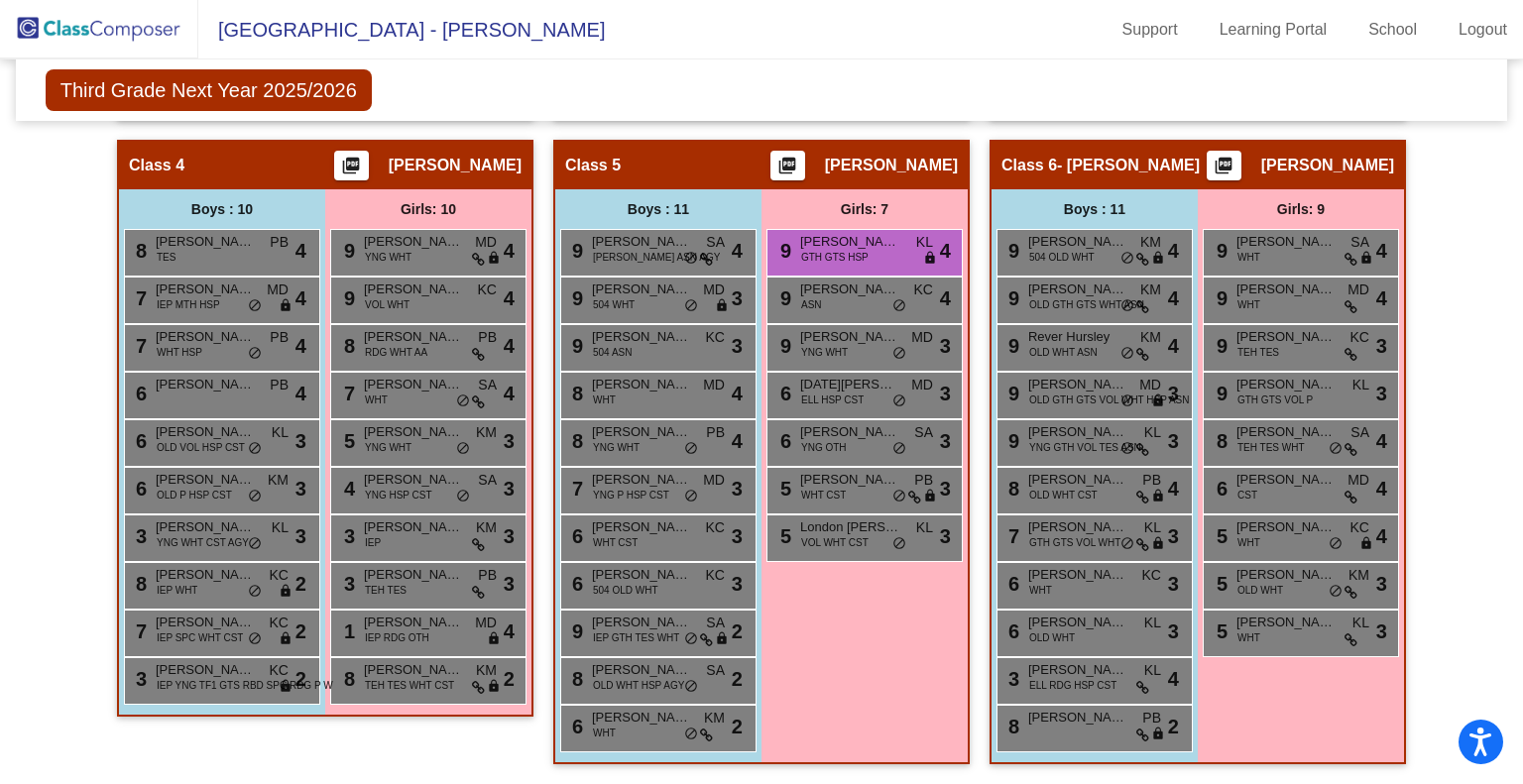 scroll, scrollTop: 206, scrollLeft: 0, axis: vertical 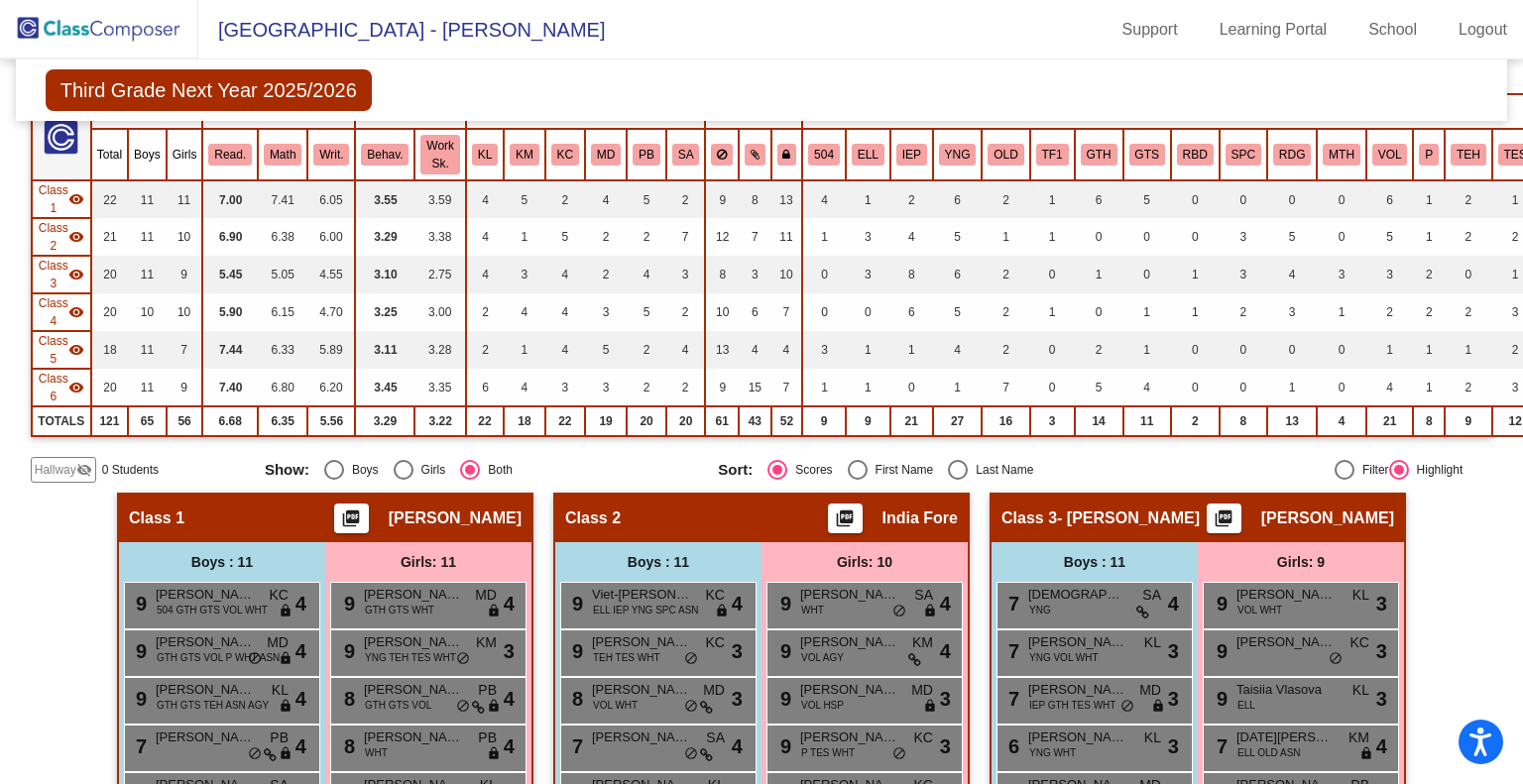 type on "s" 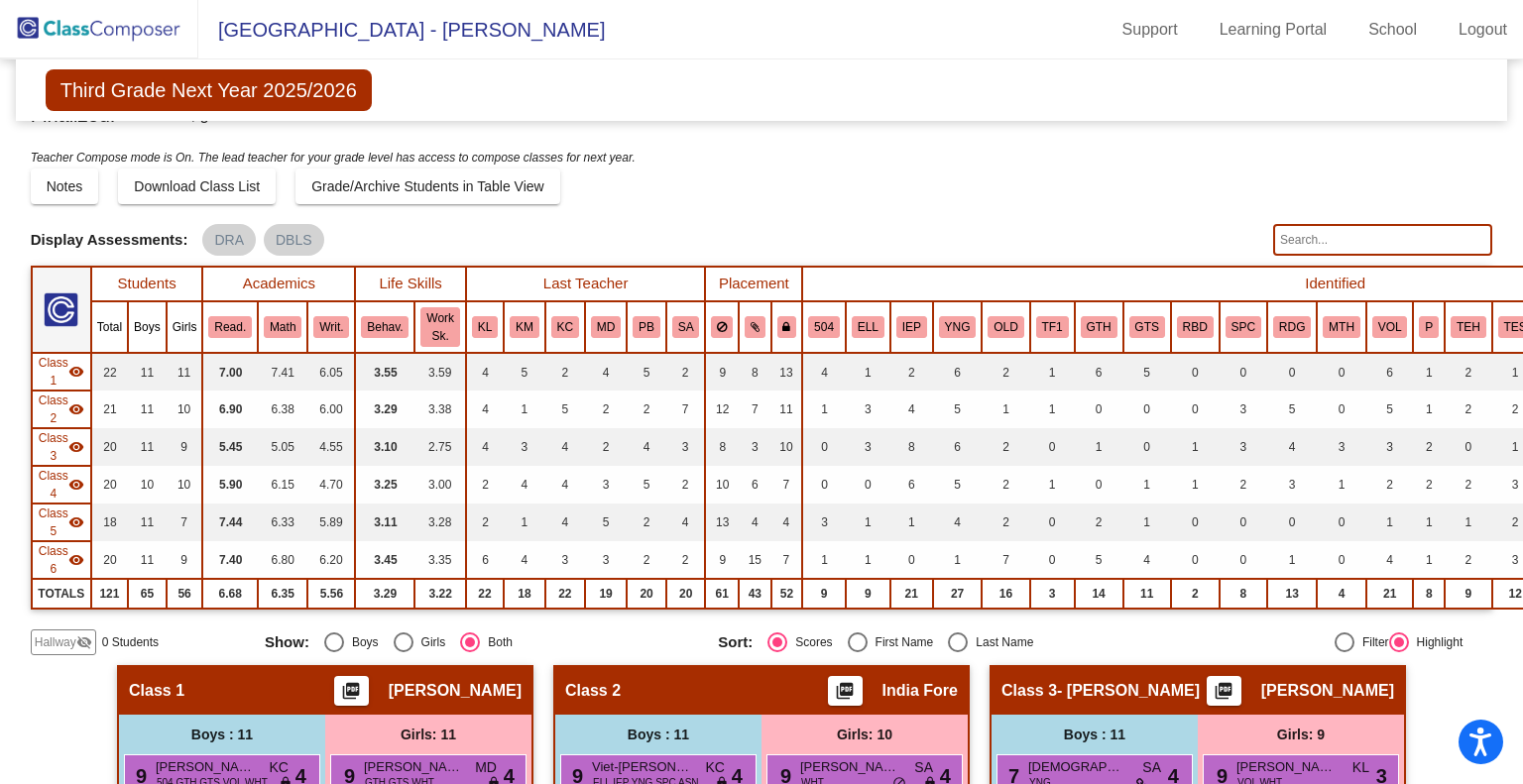 scroll, scrollTop: 0, scrollLeft: 0, axis: both 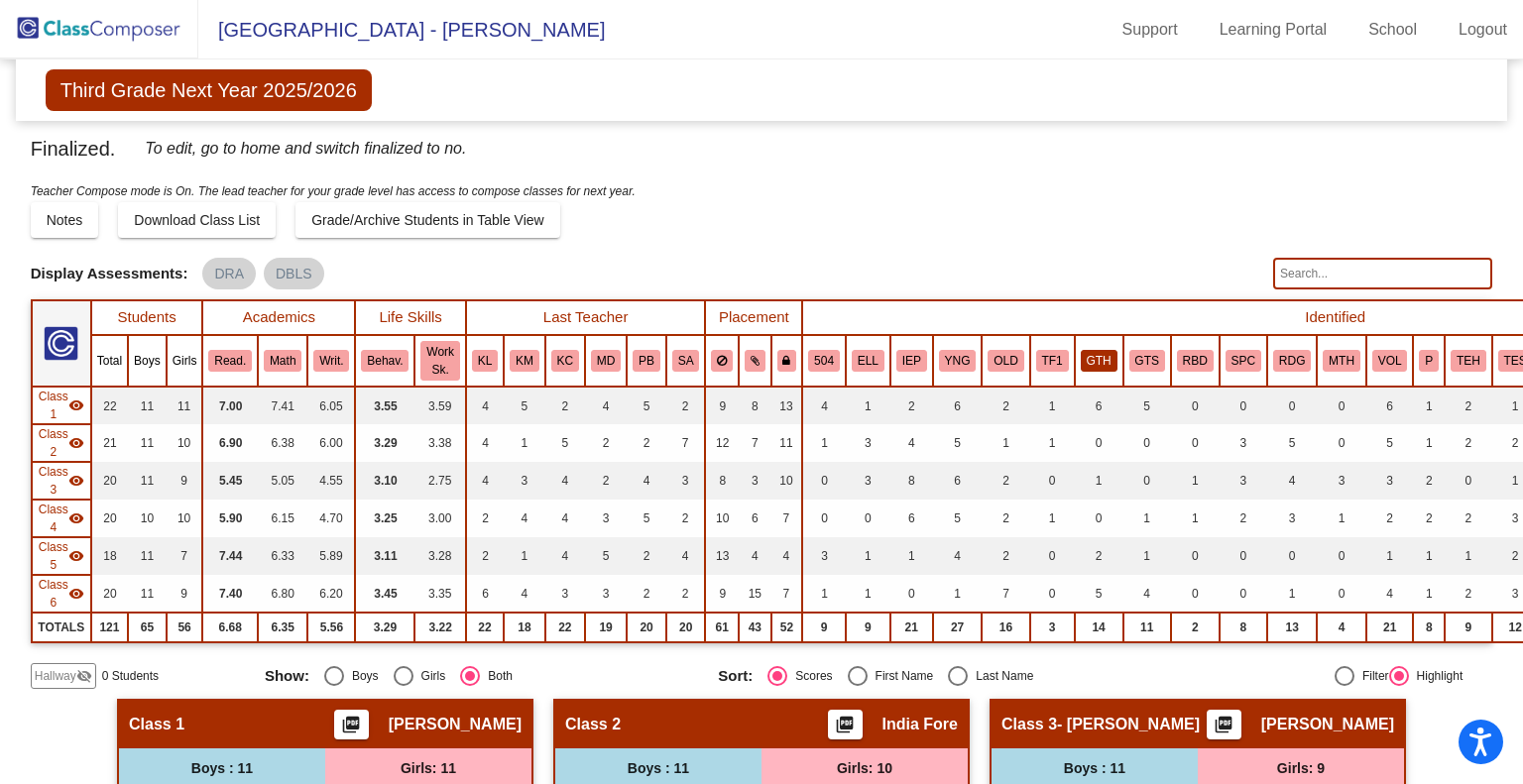 click on "GTH" 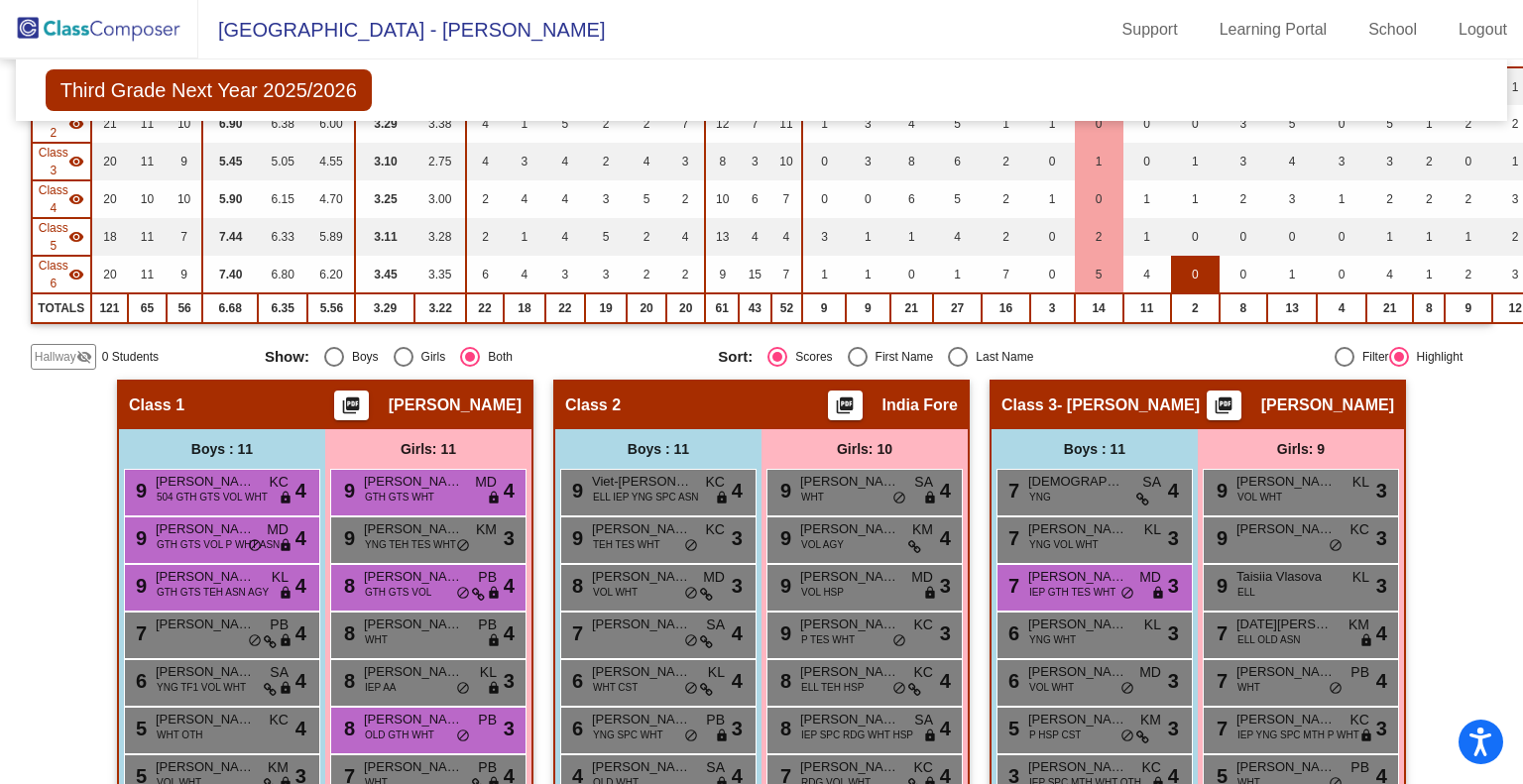 scroll, scrollTop: 0, scrollLeft: 0, axis: both 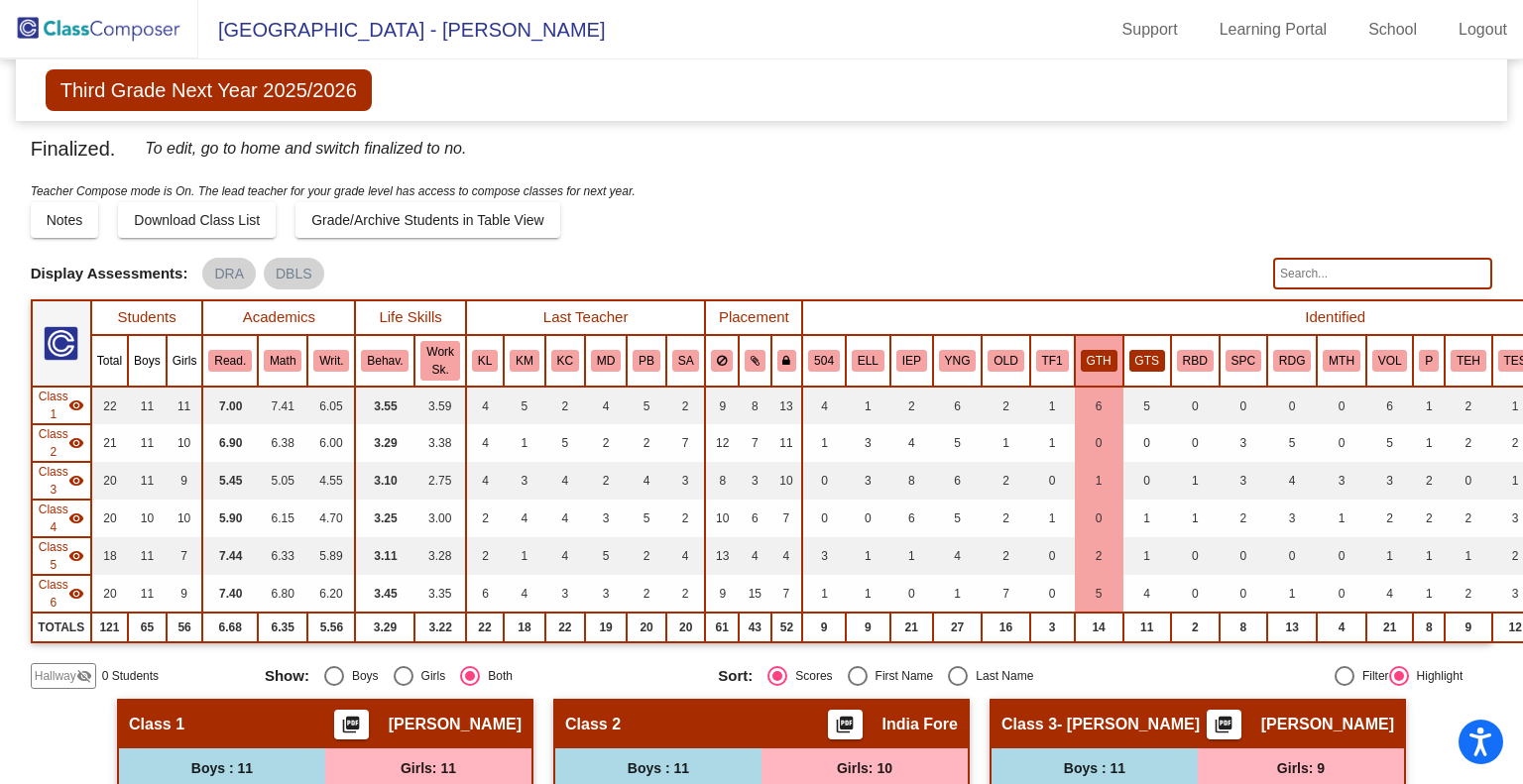 click on "GTS" 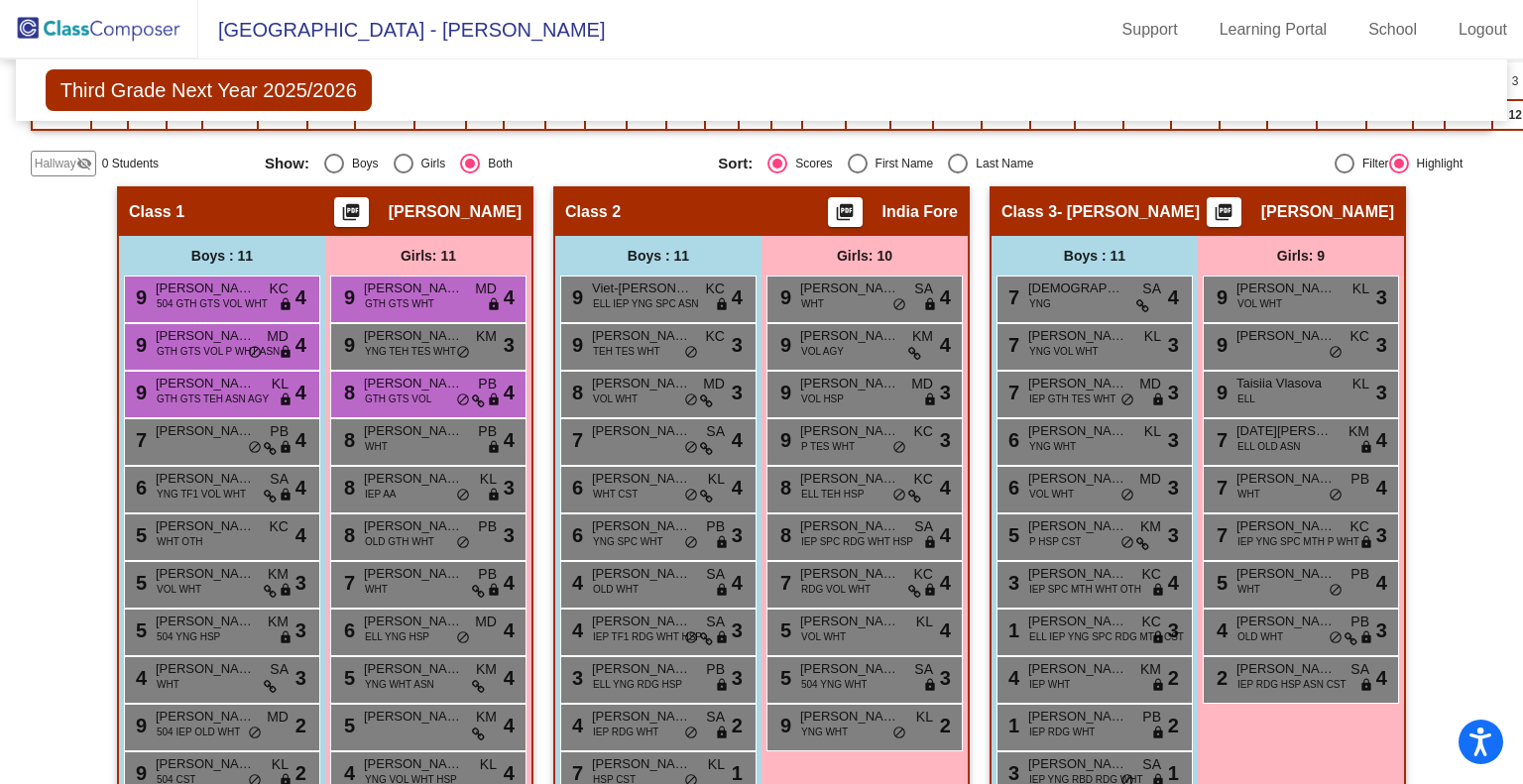 scroll, scrollTop: 0, scrollLeft: 0, axis: both 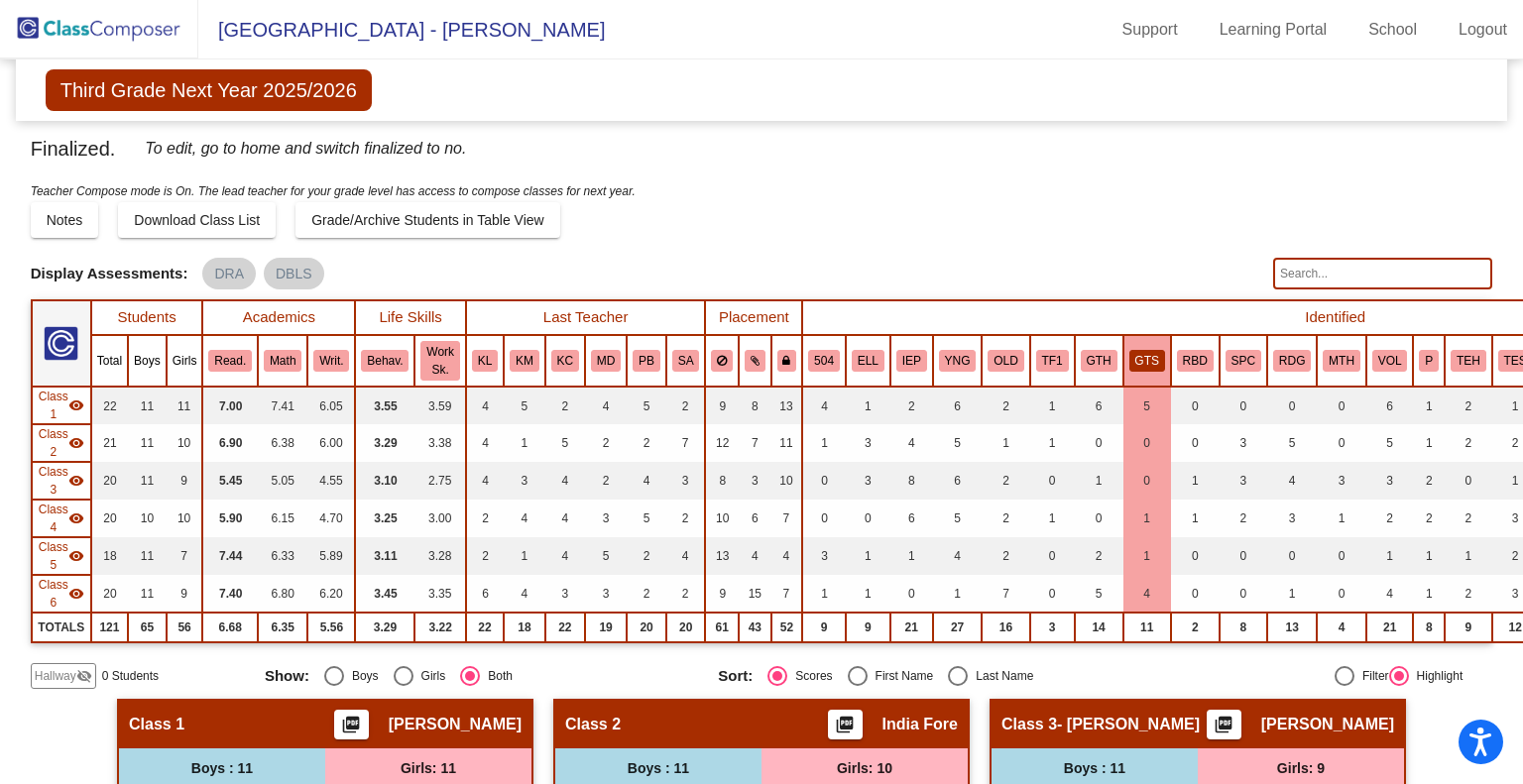 click on "GTS" 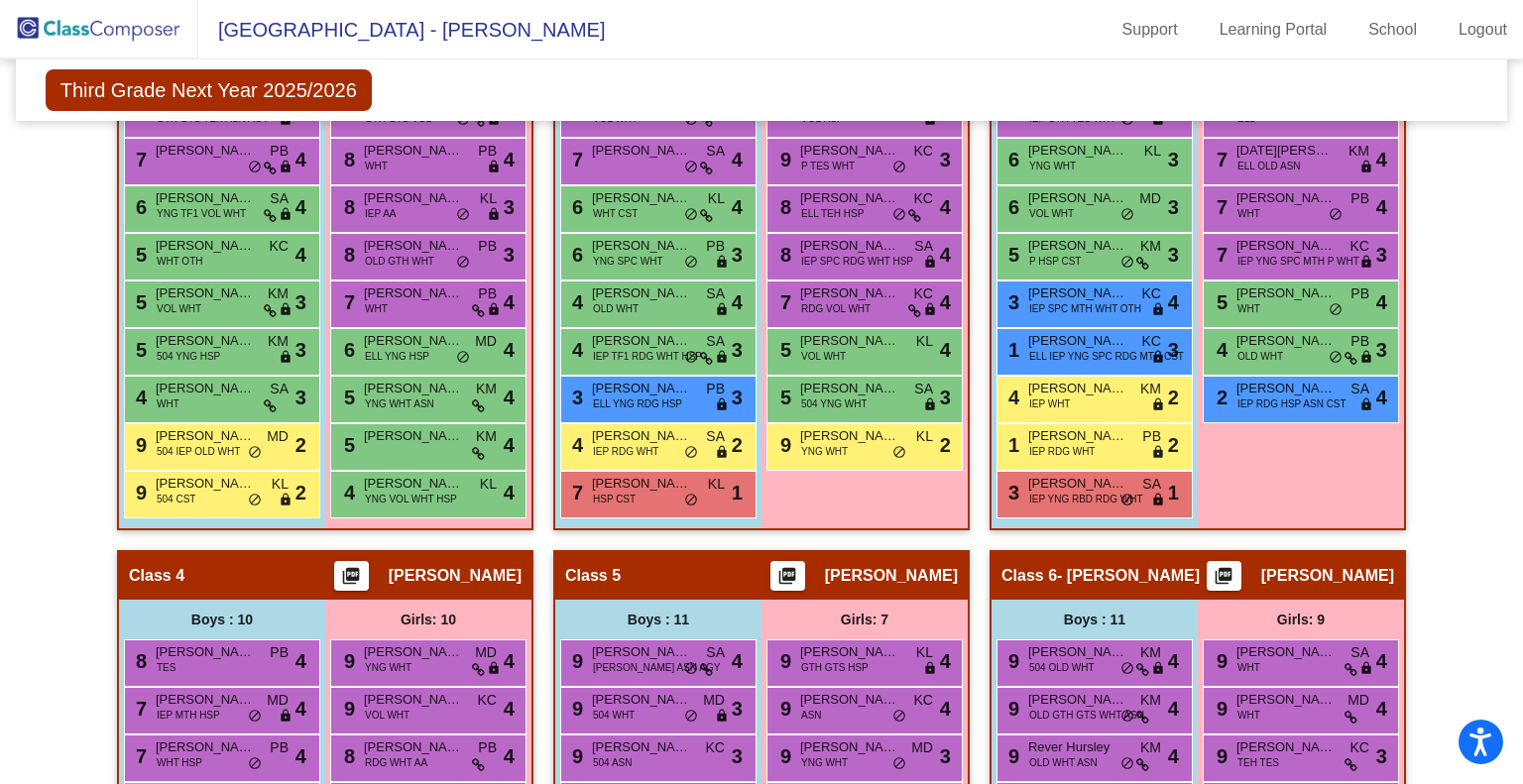 scroll, scrollTop: 1206, scrollLeft: 0, axis: vertical 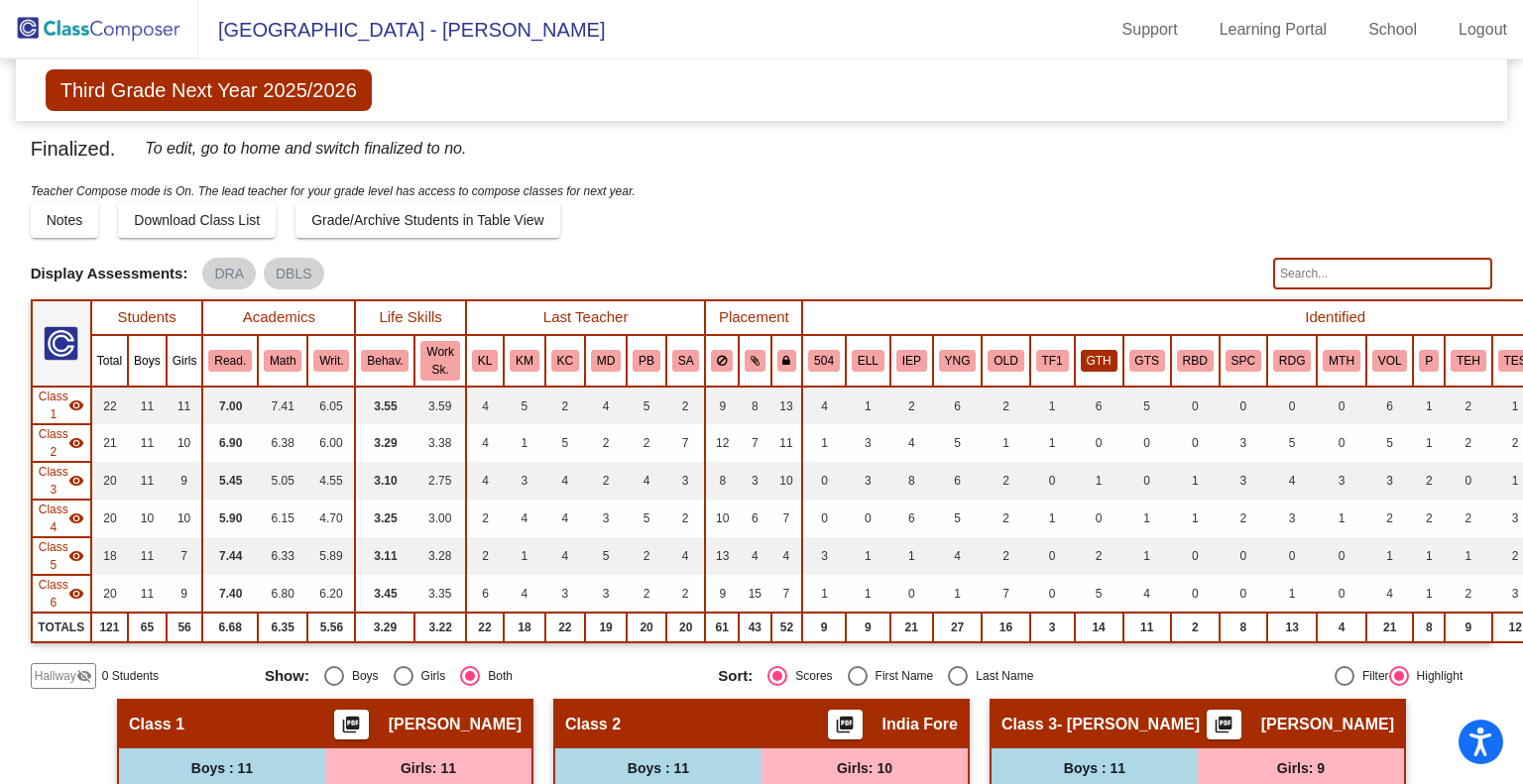 click on "GTH" 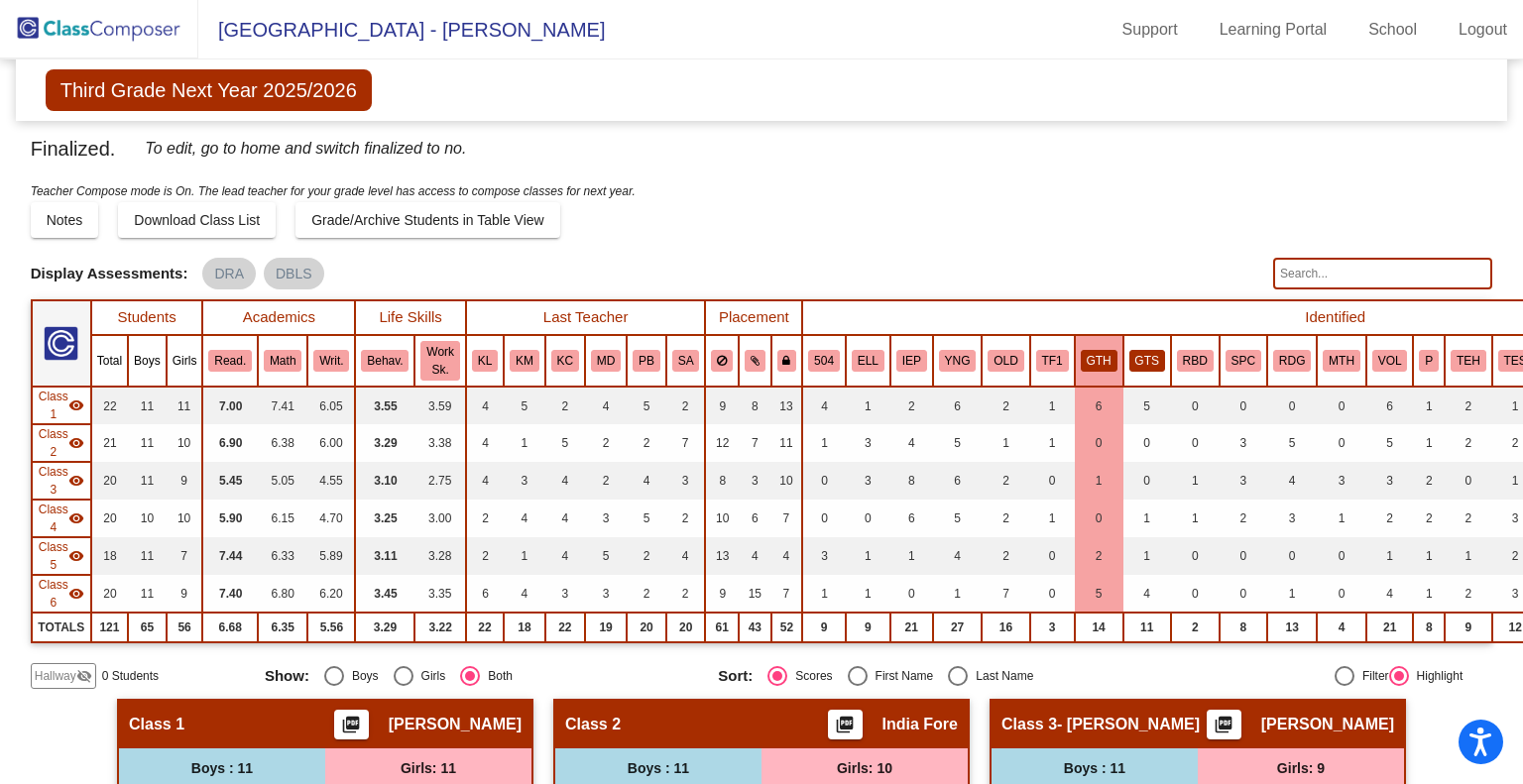 click on "GTS" 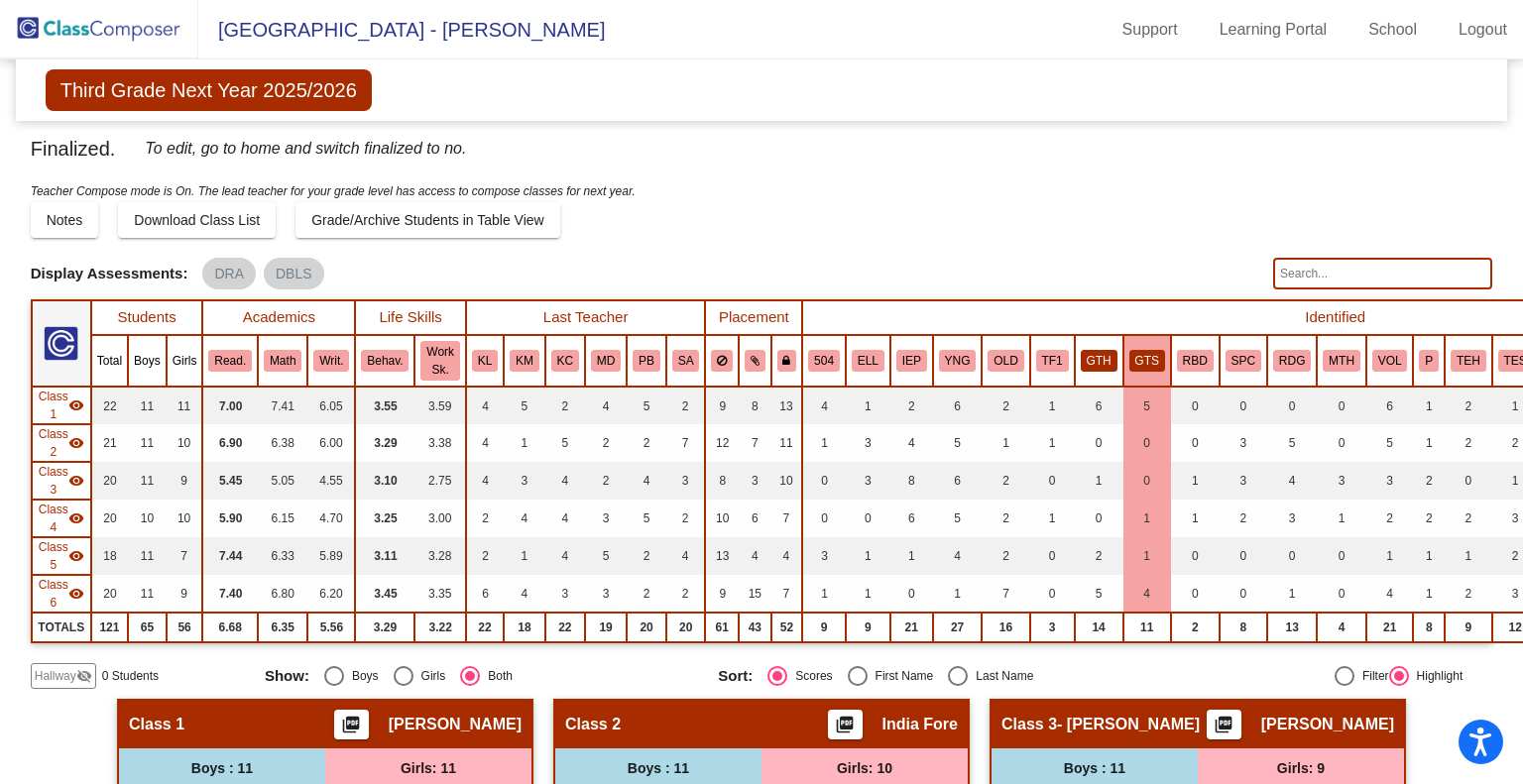 click on "GTH" 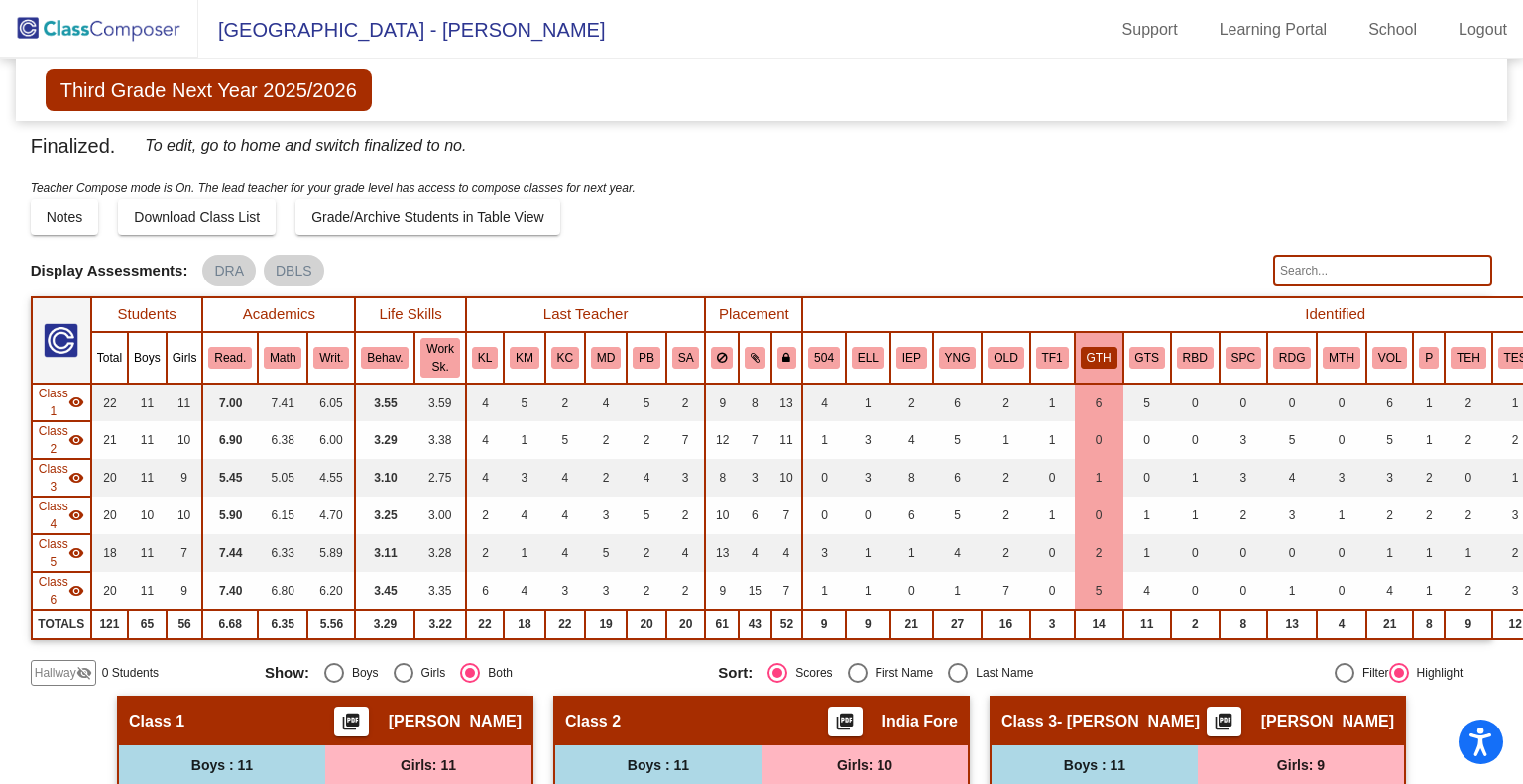 scroll, scrollTop: 0, scrollLeft: 0, axis: both 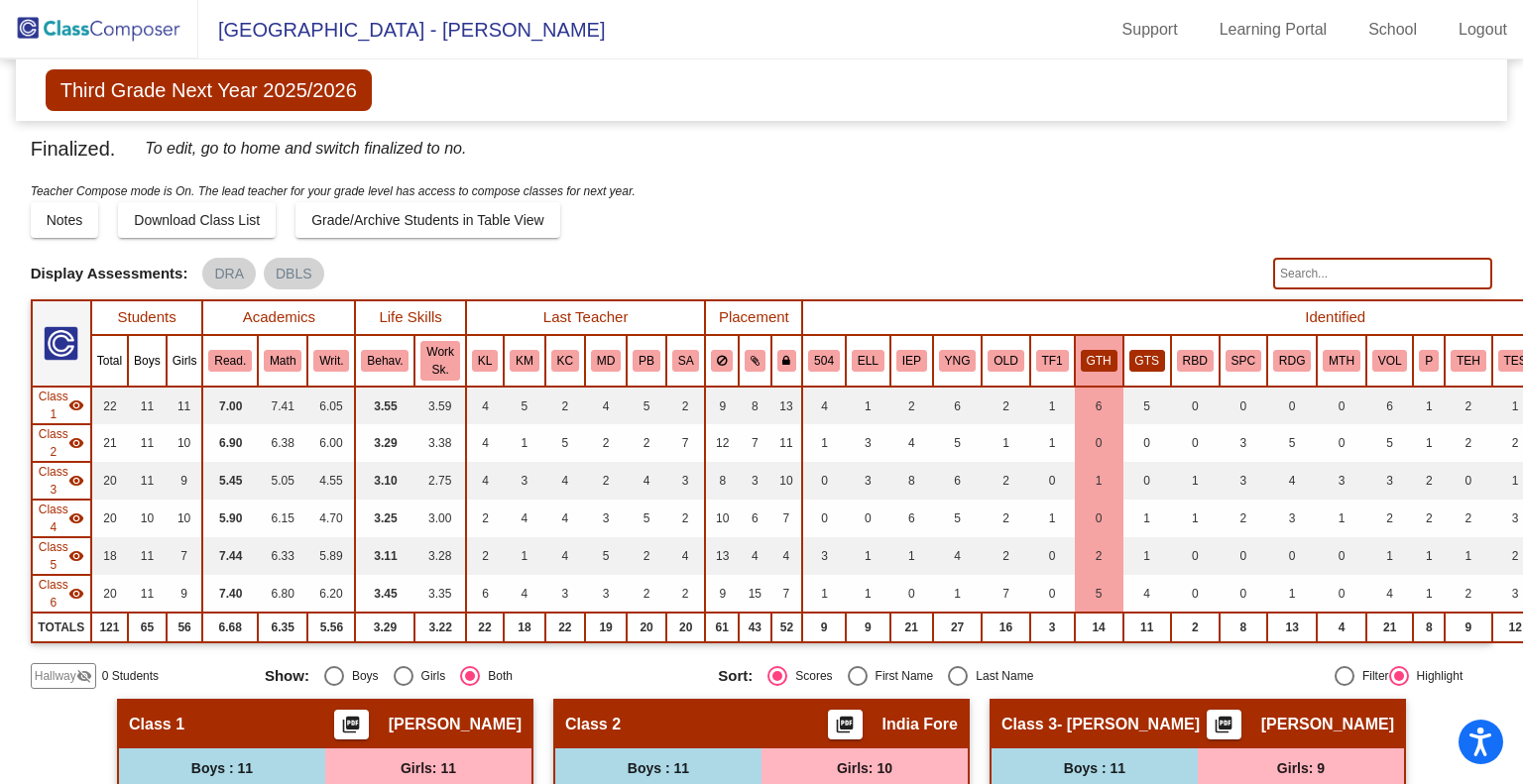 click on "GTS" 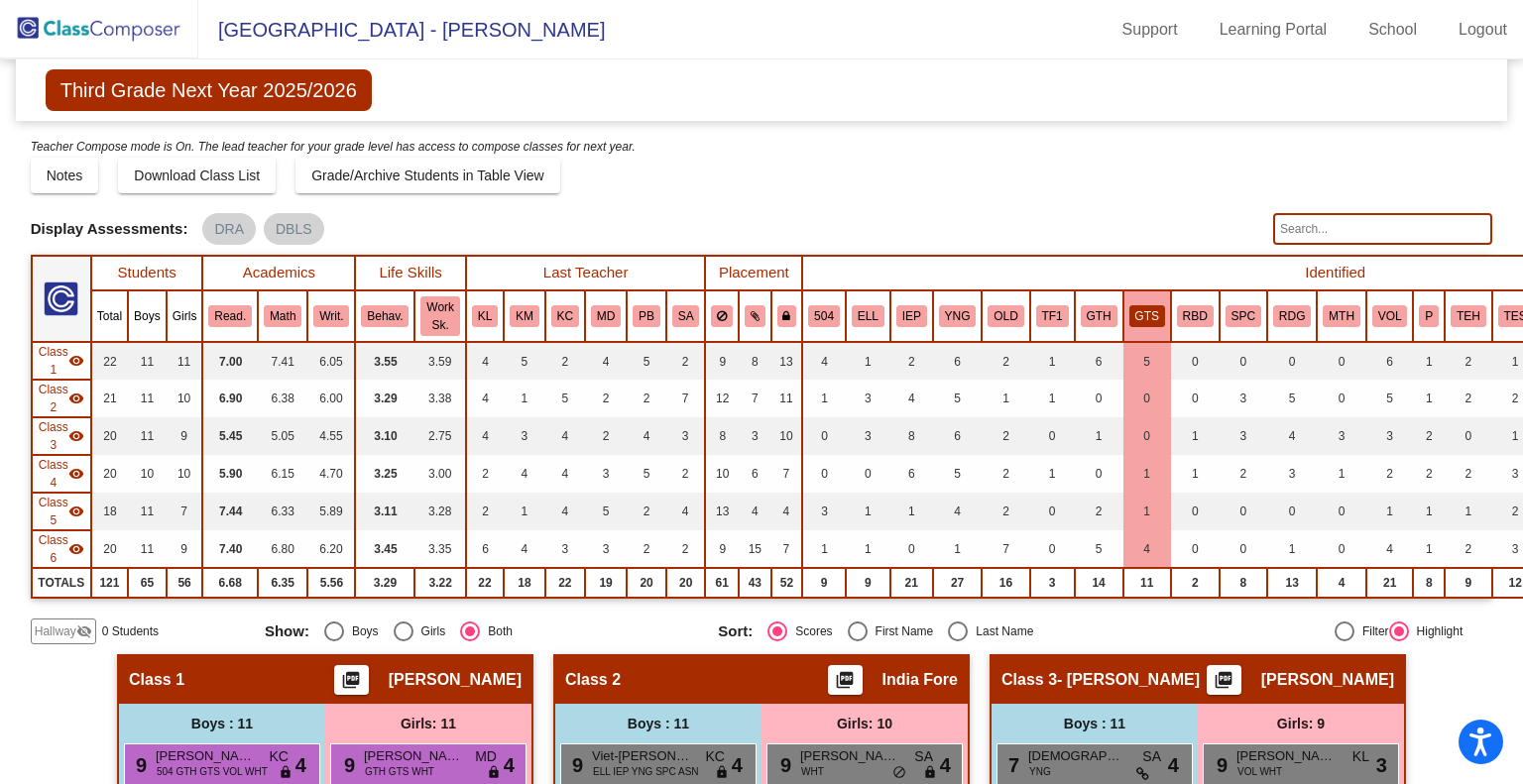 scroll, scrollTop: 0, scrollLeft: 0, axis: both 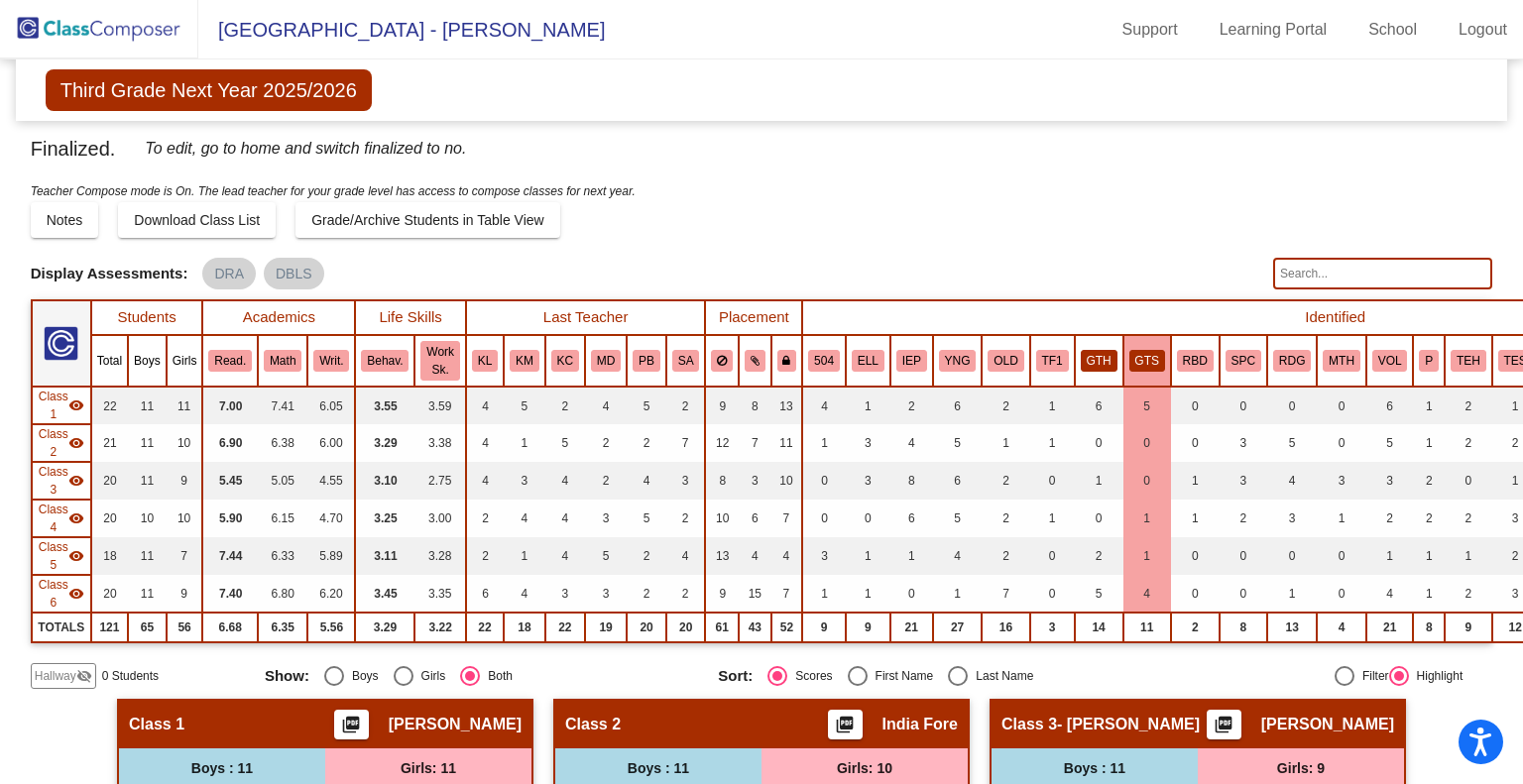 click on "GTH" 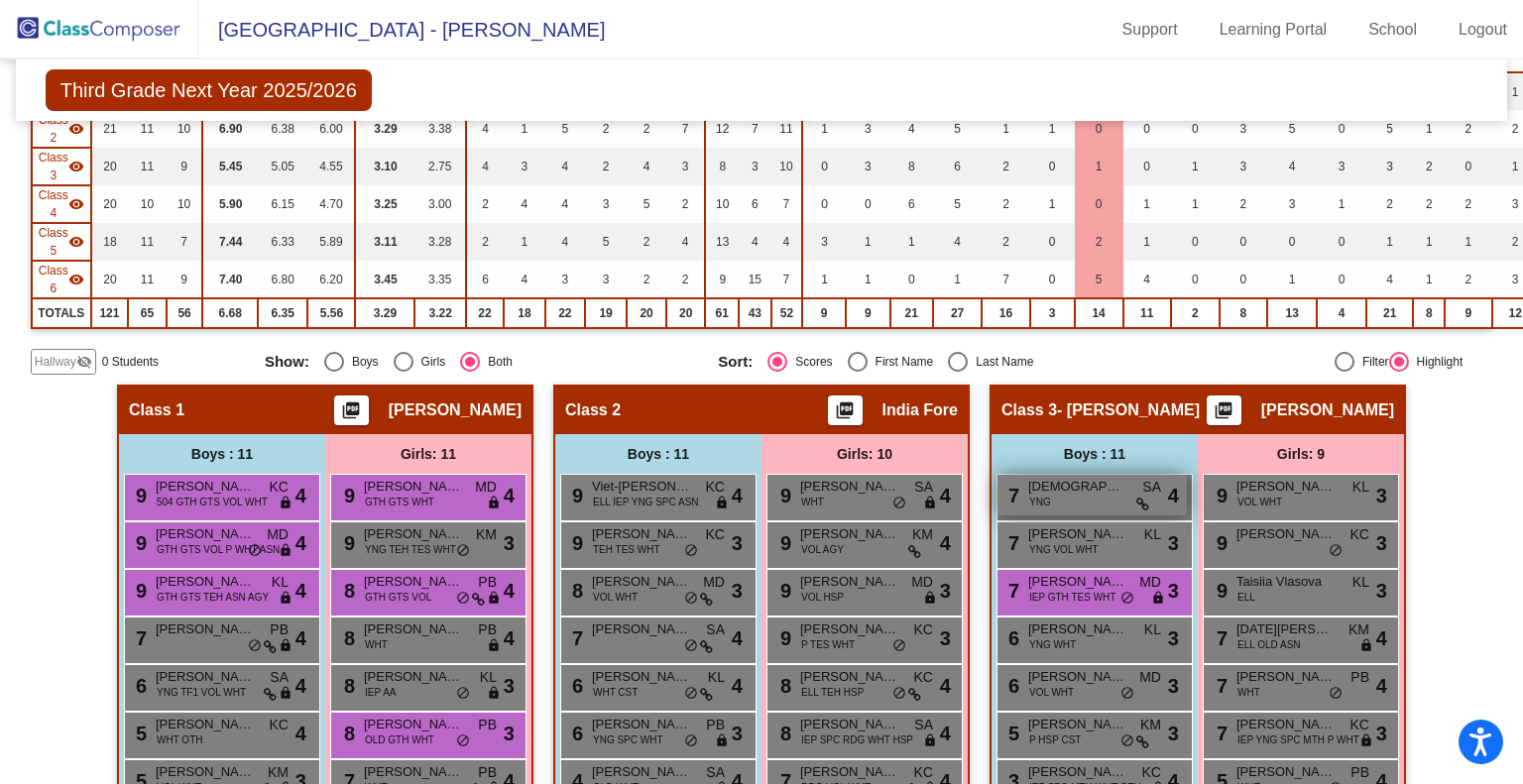 scroll, scrollTop: 0, scrollLeft: 0, axis: both 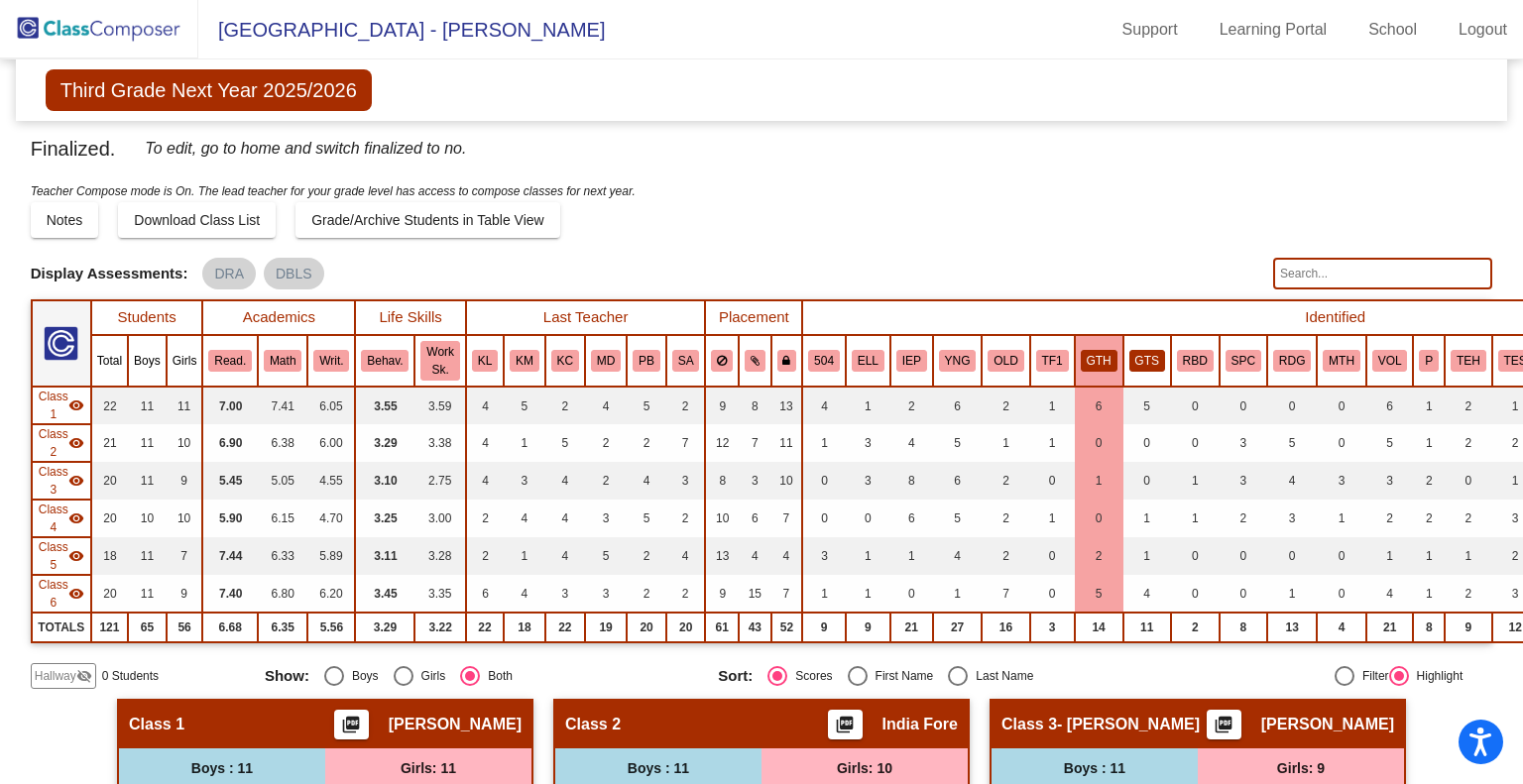 click on "GTS" 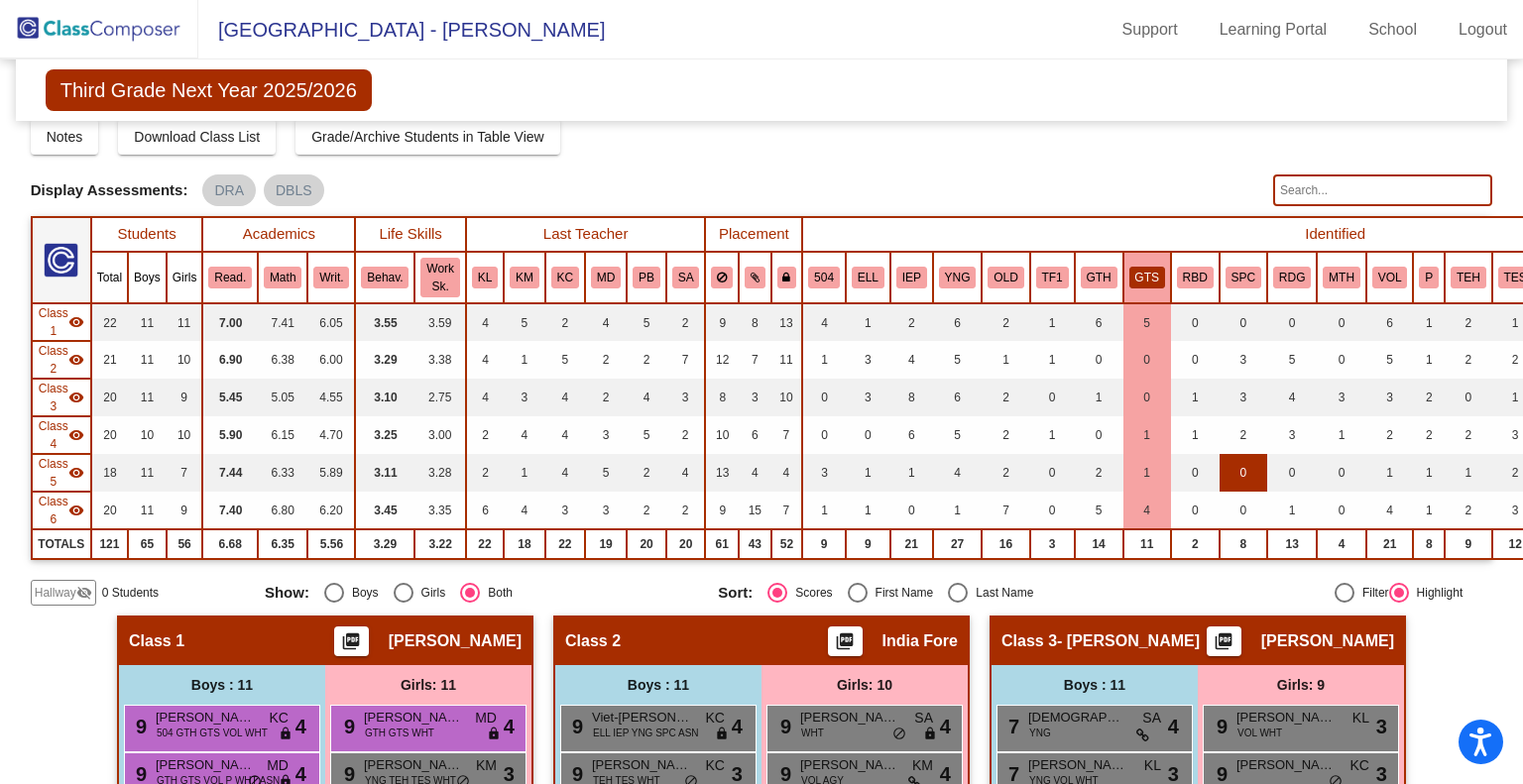 scroll, scrollTop: 17, scrollLeft: 0, axis: vertical 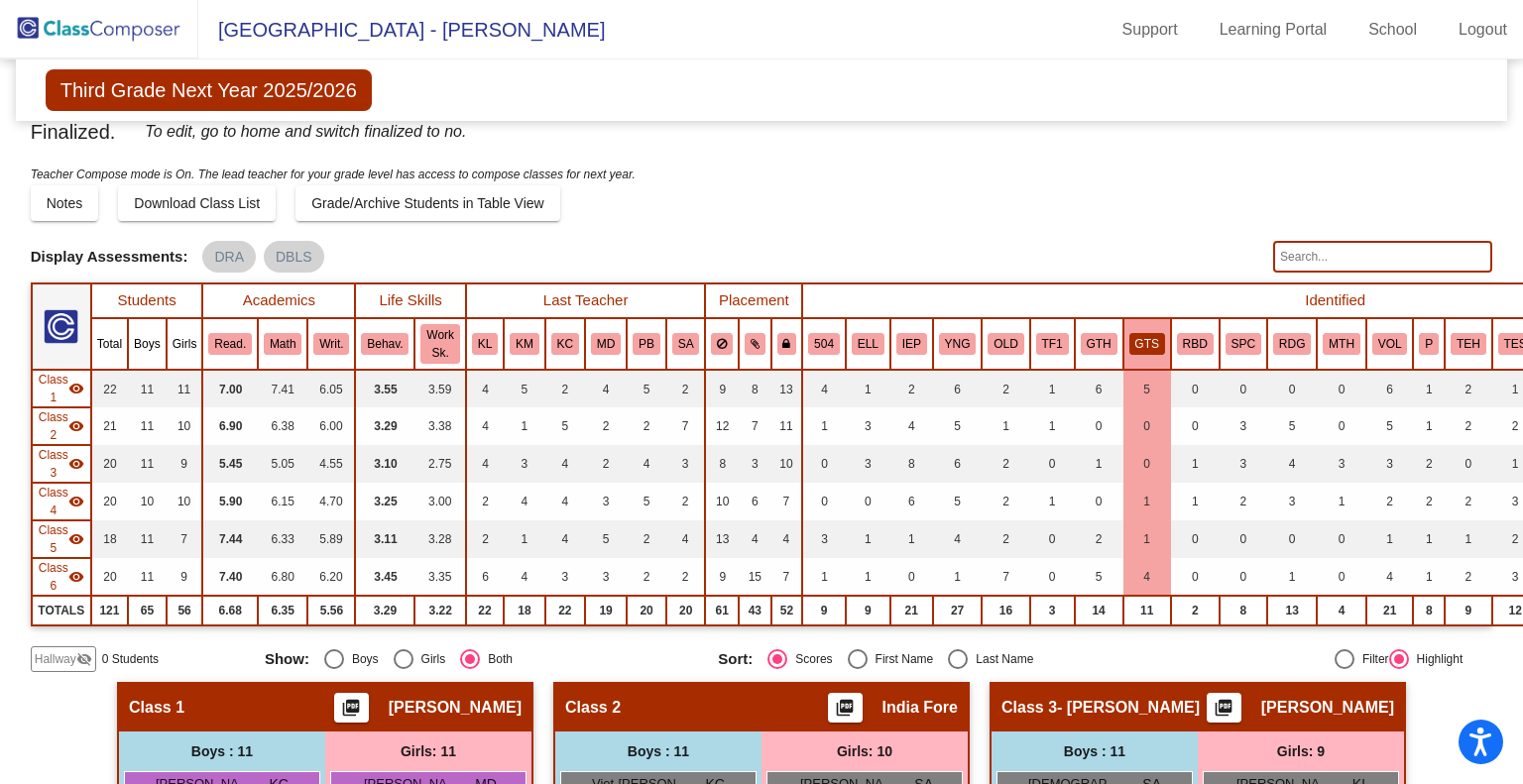 click on "GTH" 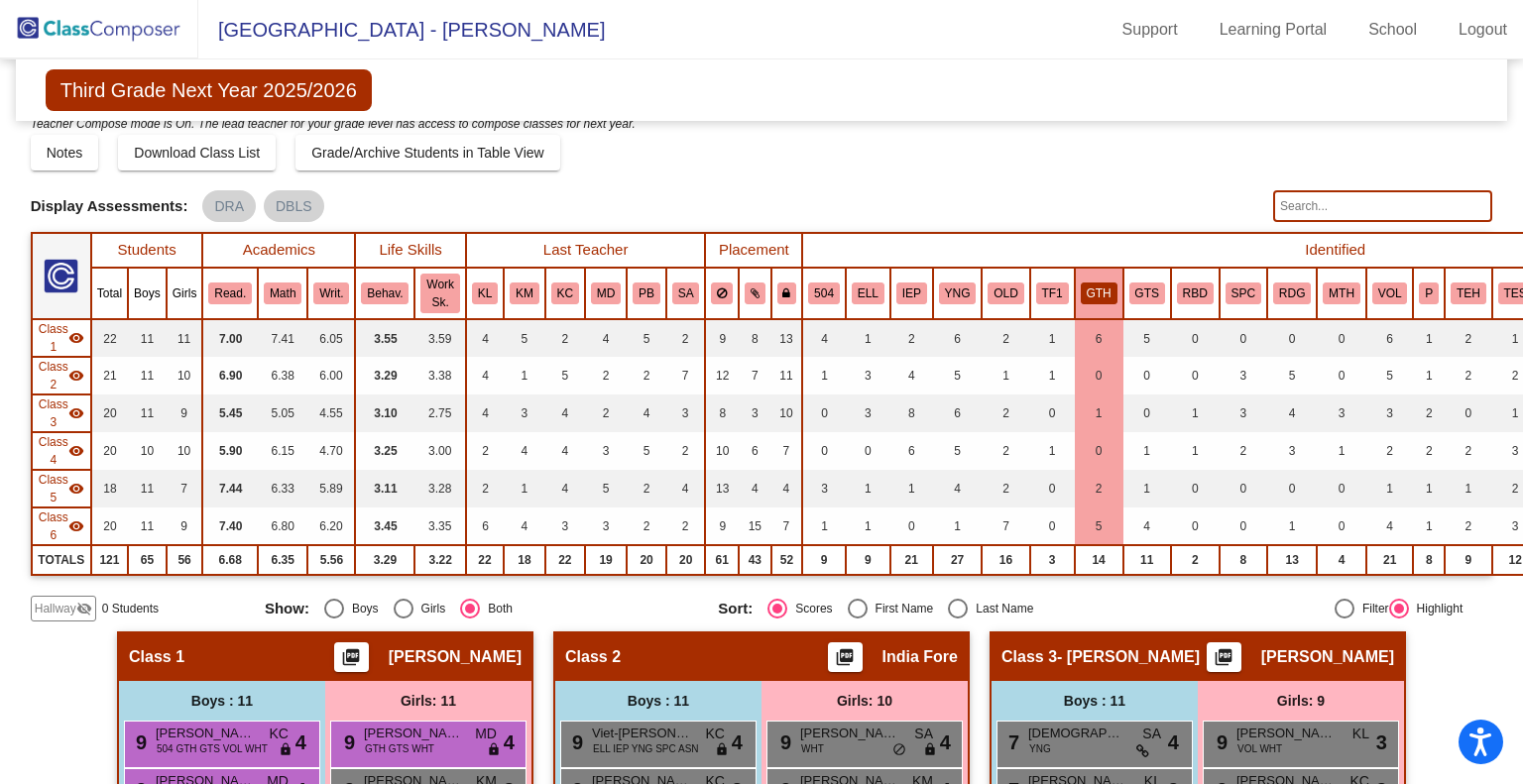 scroll, scrollTop: 0, scrollLeft: 0, axis: both 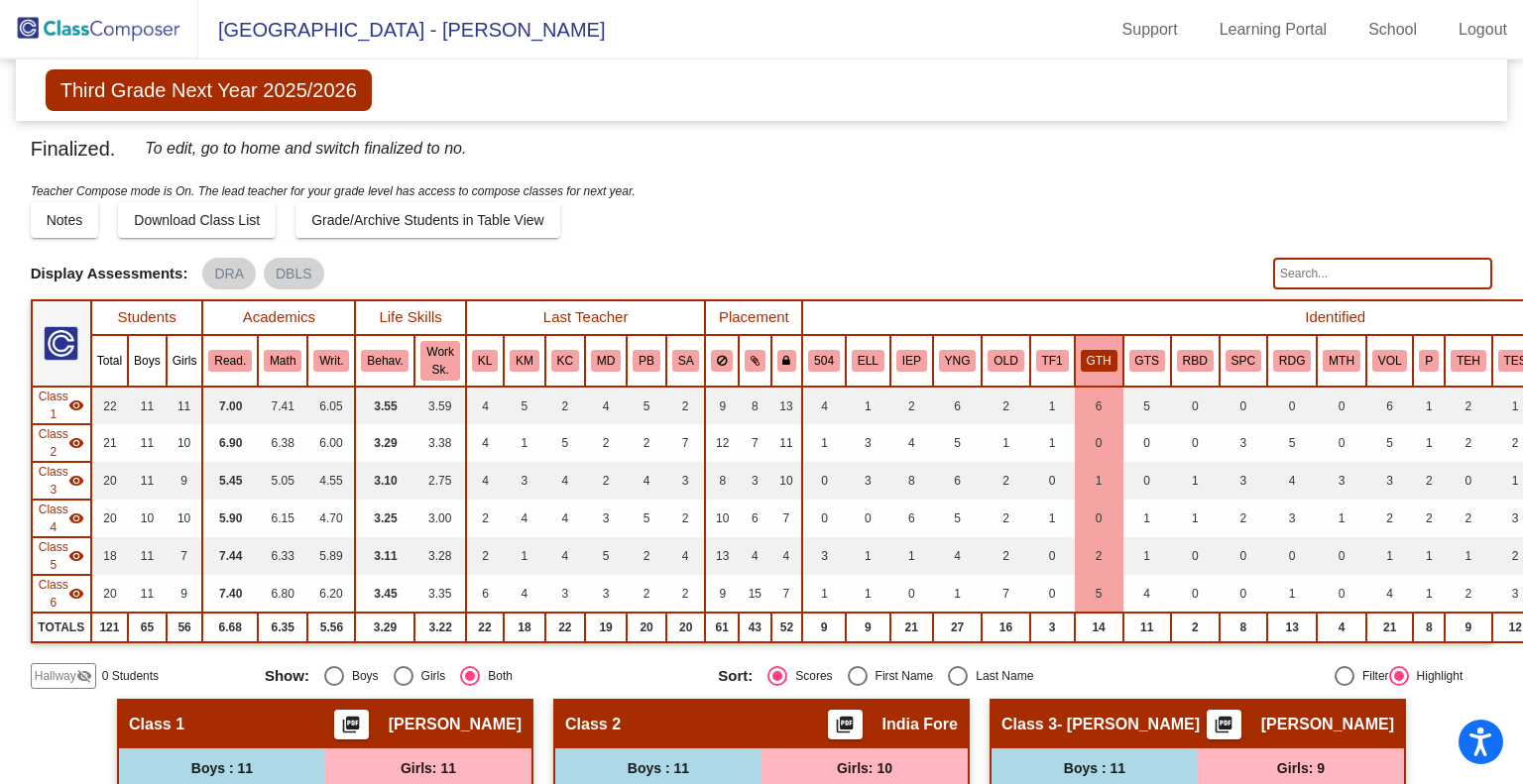 click on "GTH" 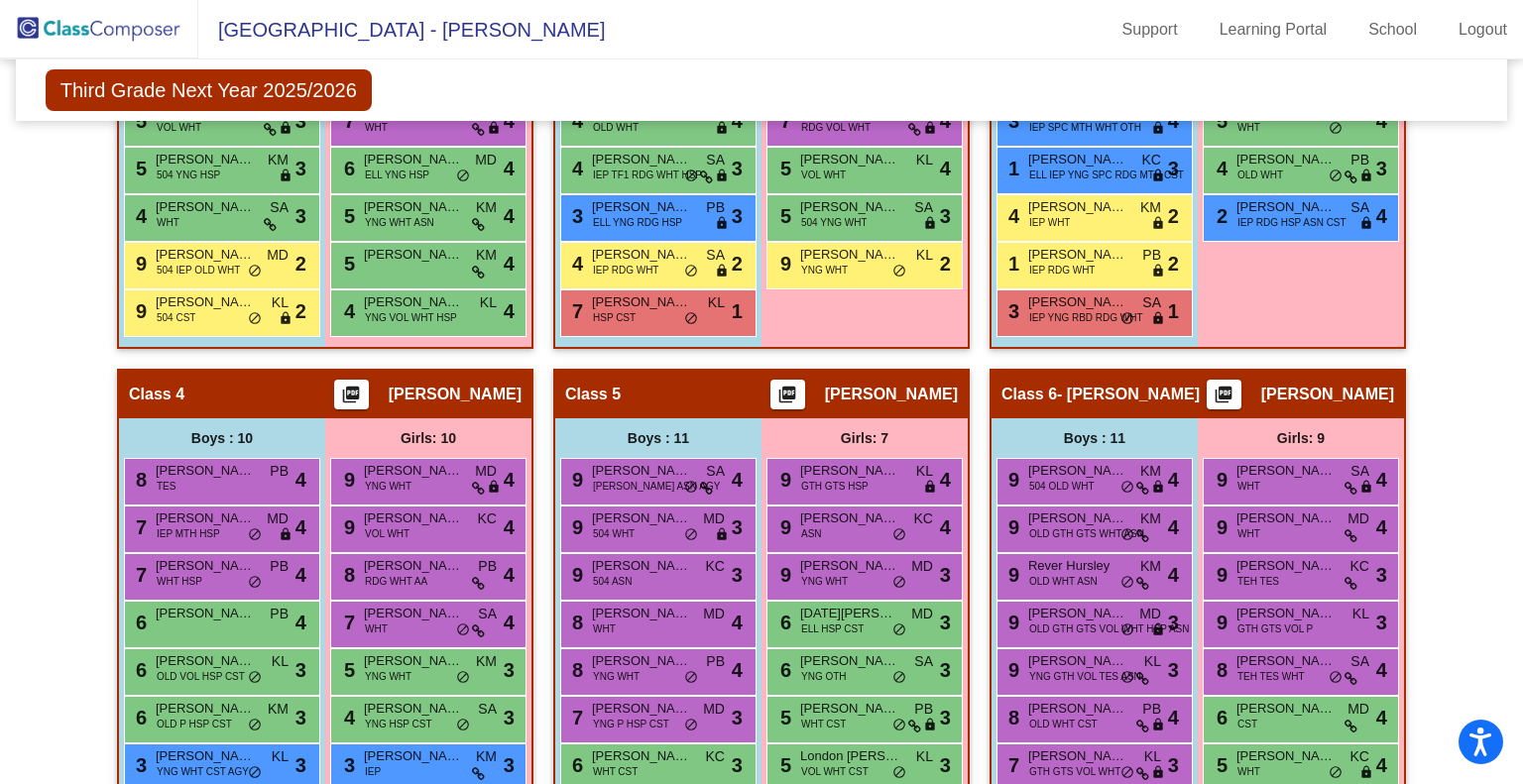 scroll, scrollTop: 1090, scrollLeft: 0, axis: vertical 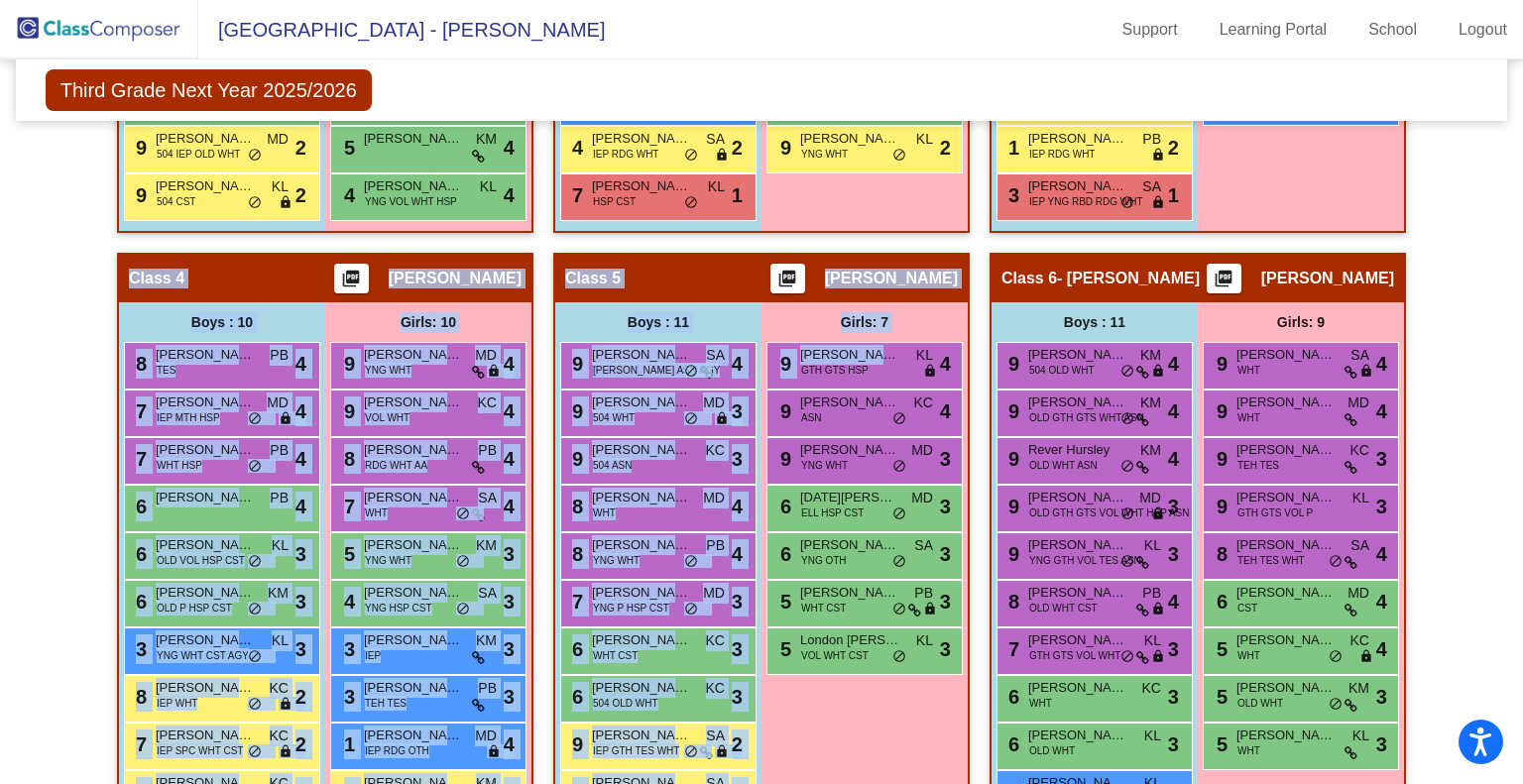 drag, startPoint x: 871, startPoint y: 351, endPoint x: 1214, endPoint y: 183, distance: 381.93324 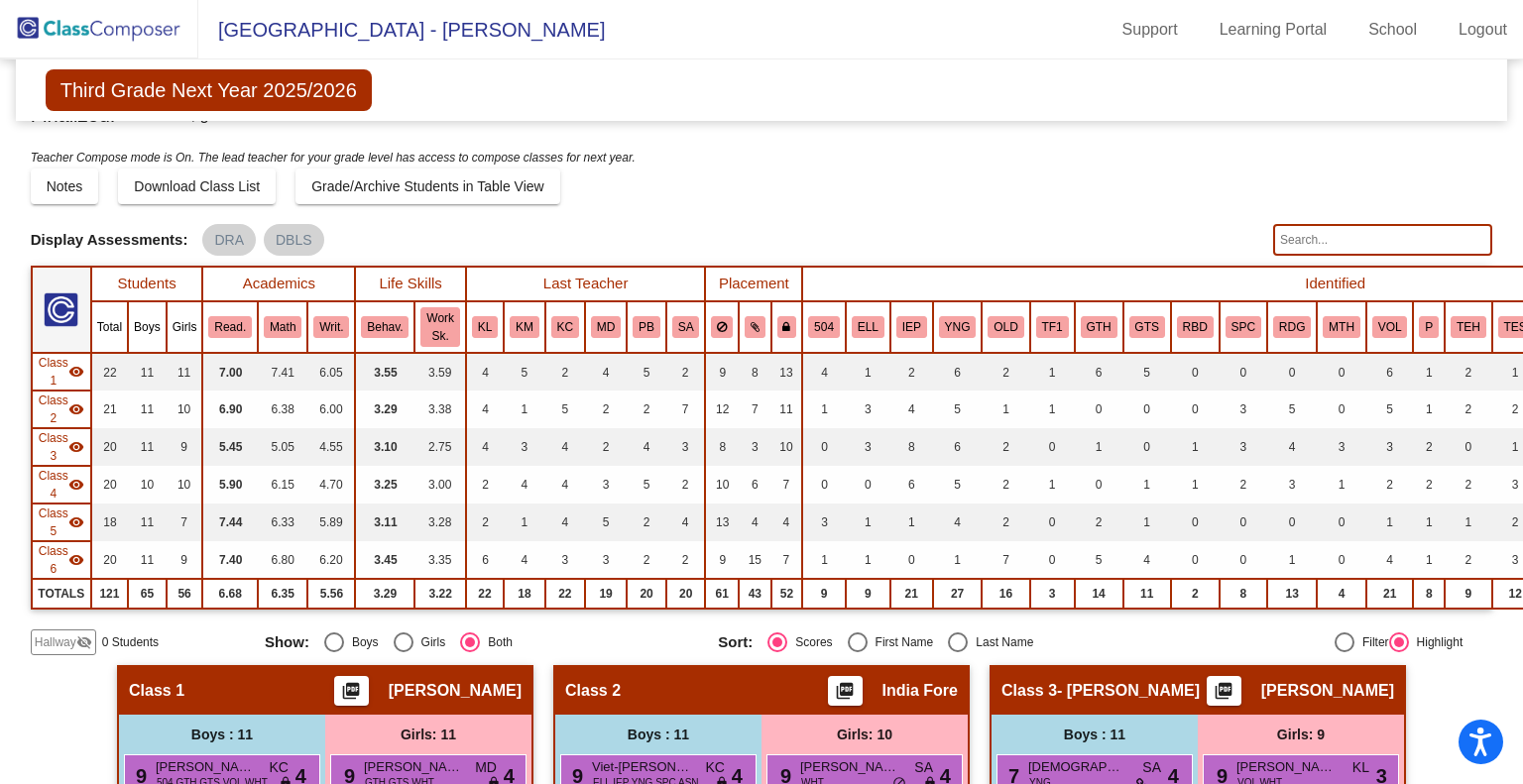scroll, scrollTop: 0, scrollLeft: 0, axis: both 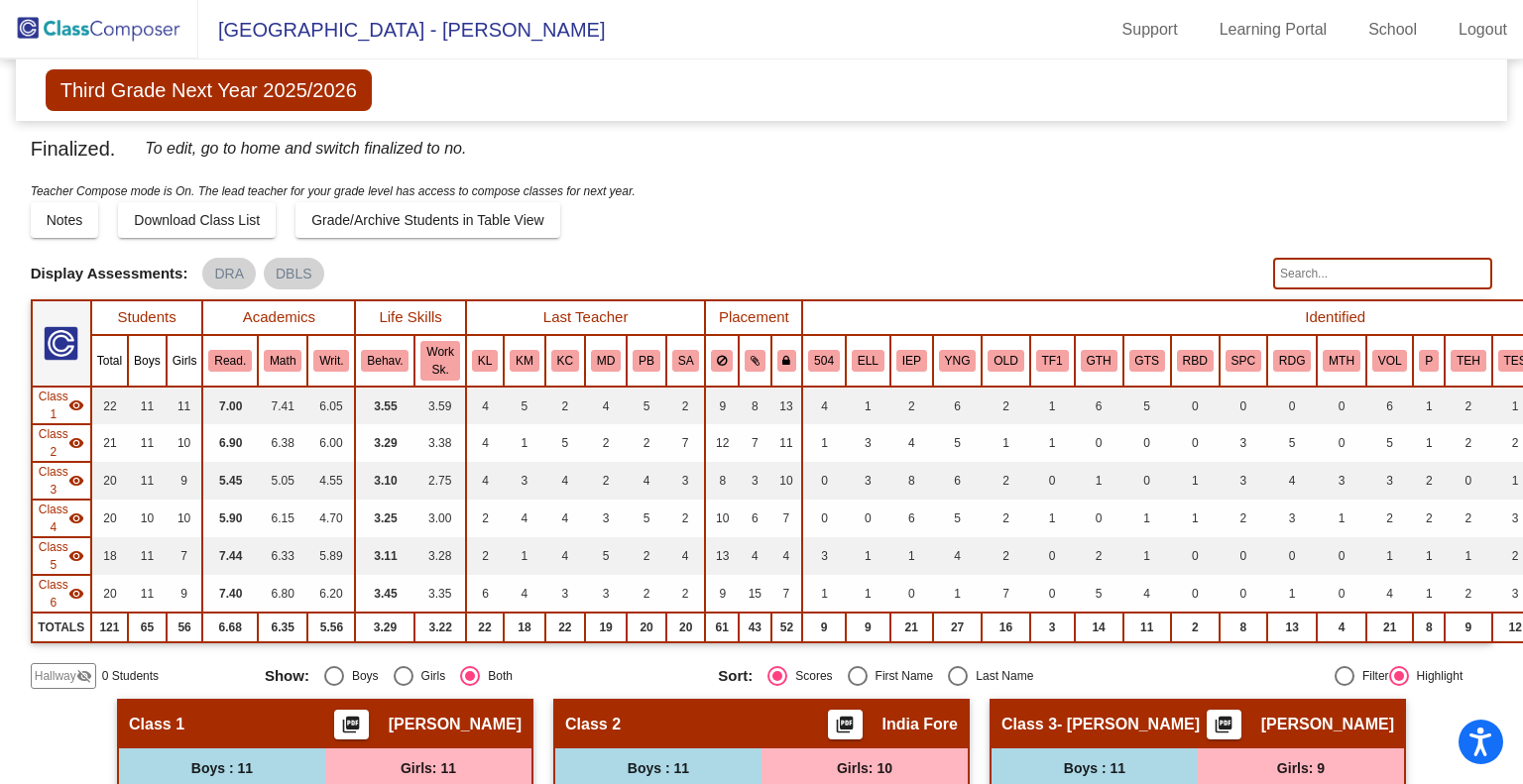click 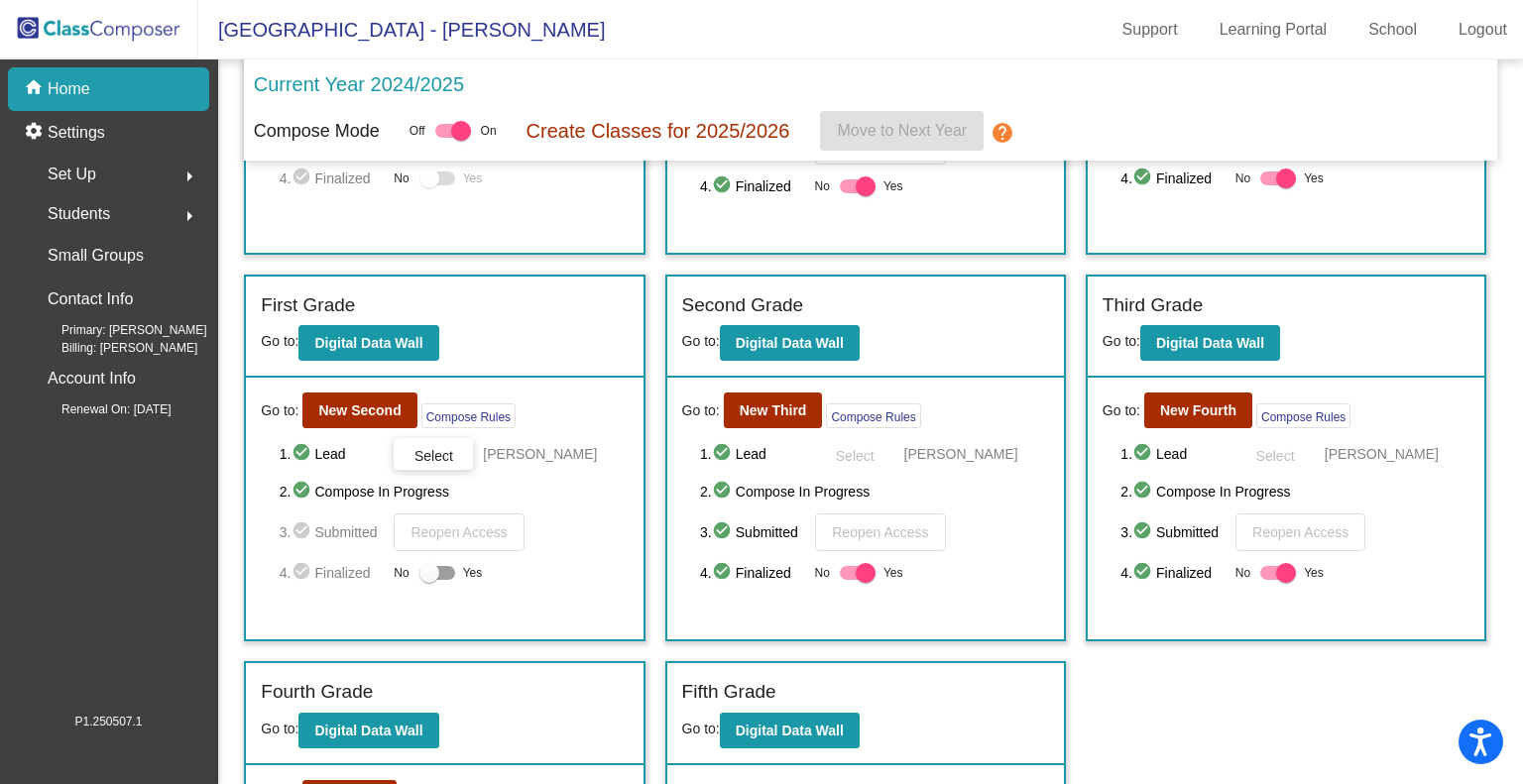 scroll, scrollTop: 396, scrollLeft: 0, axis: vertical 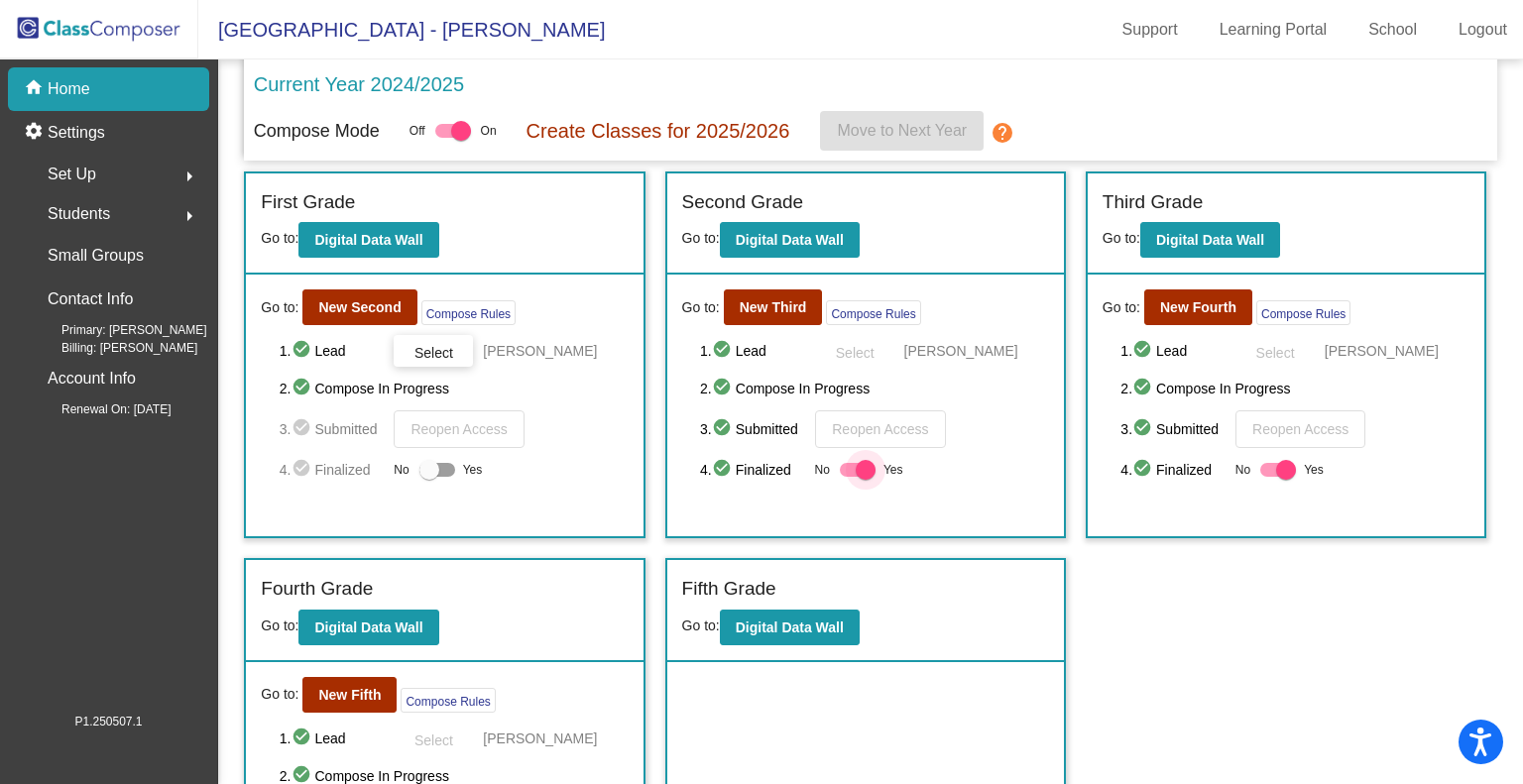 click at bounding box center (866, 470) 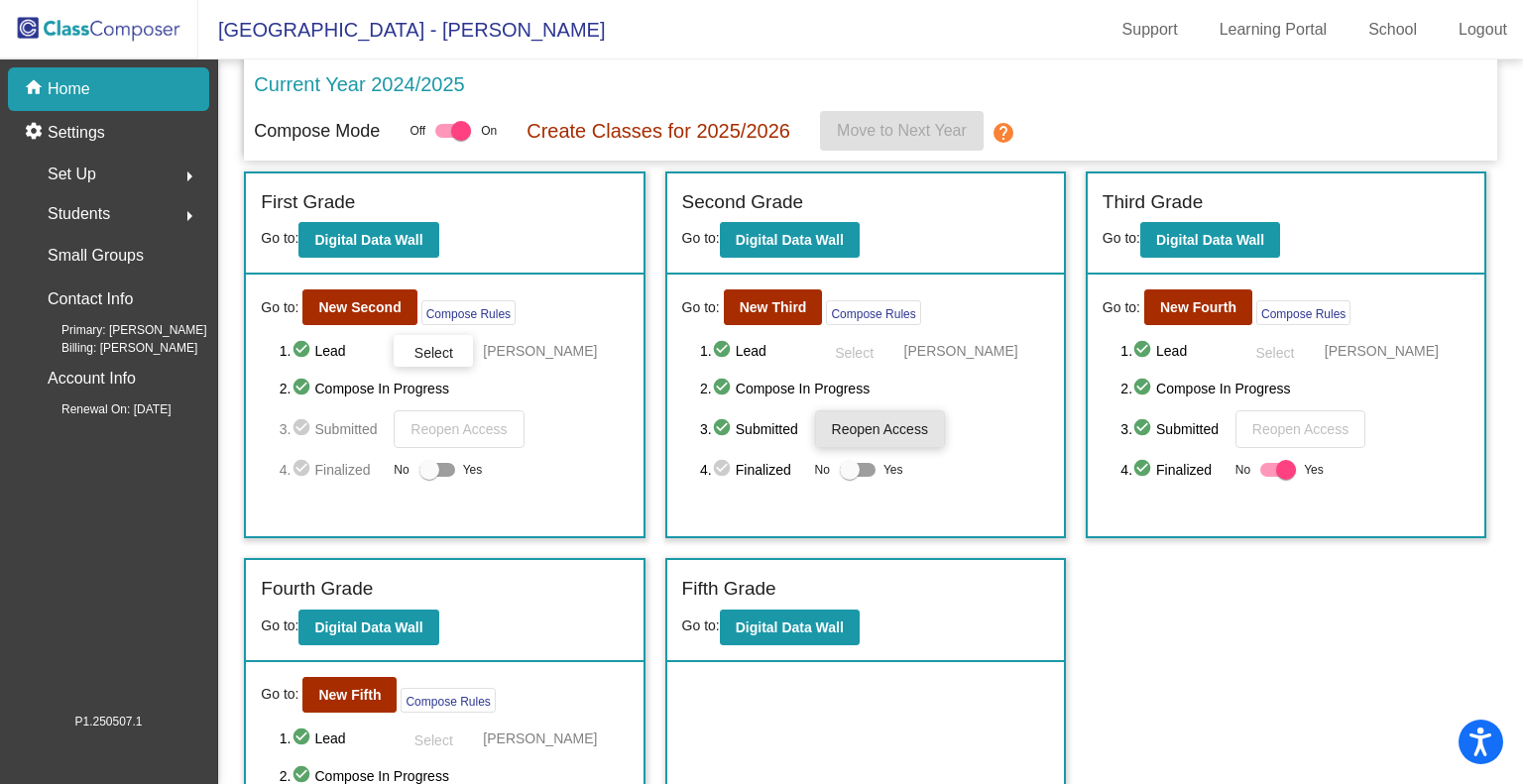 click on "Reopen Access" 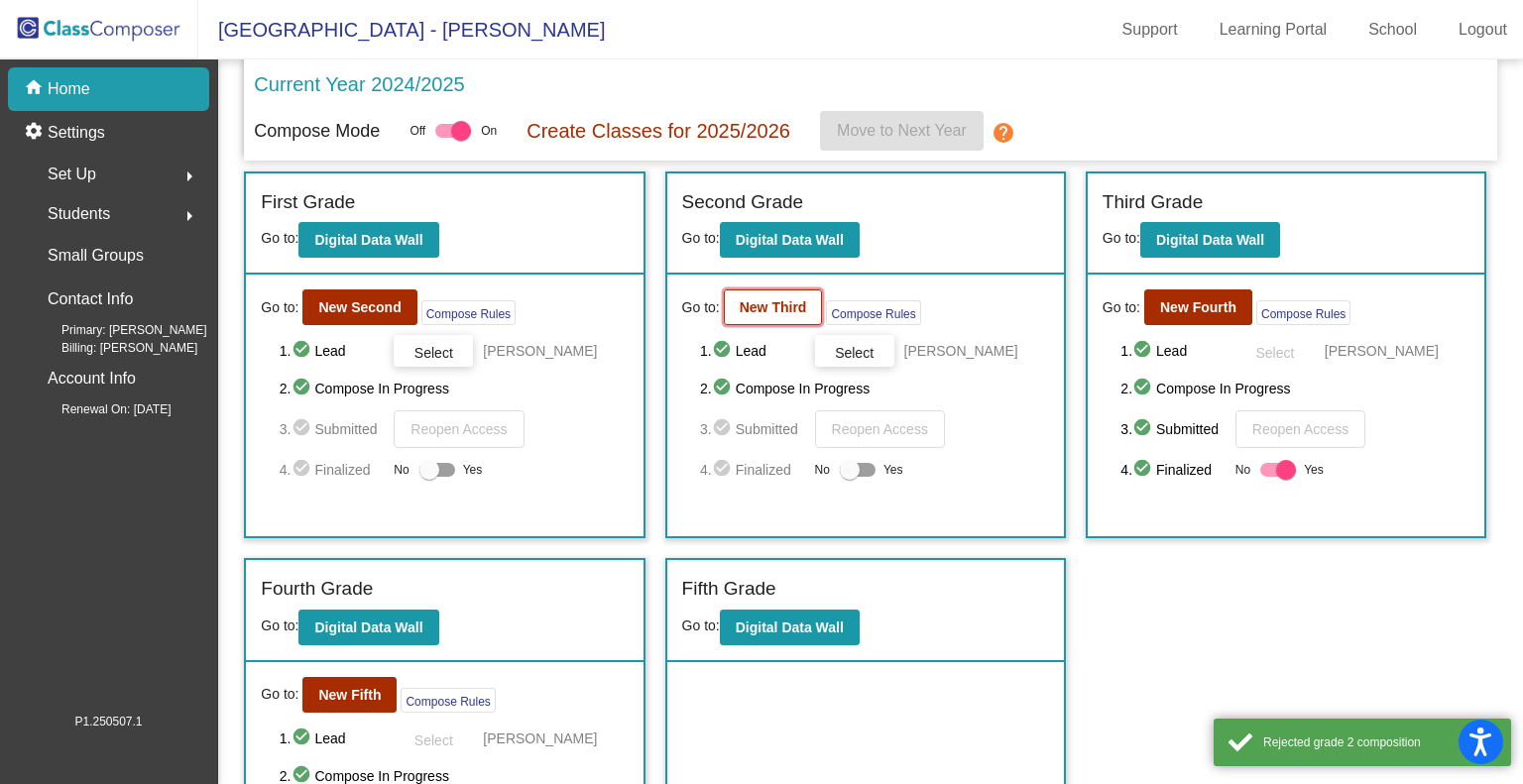 click on "New Third" 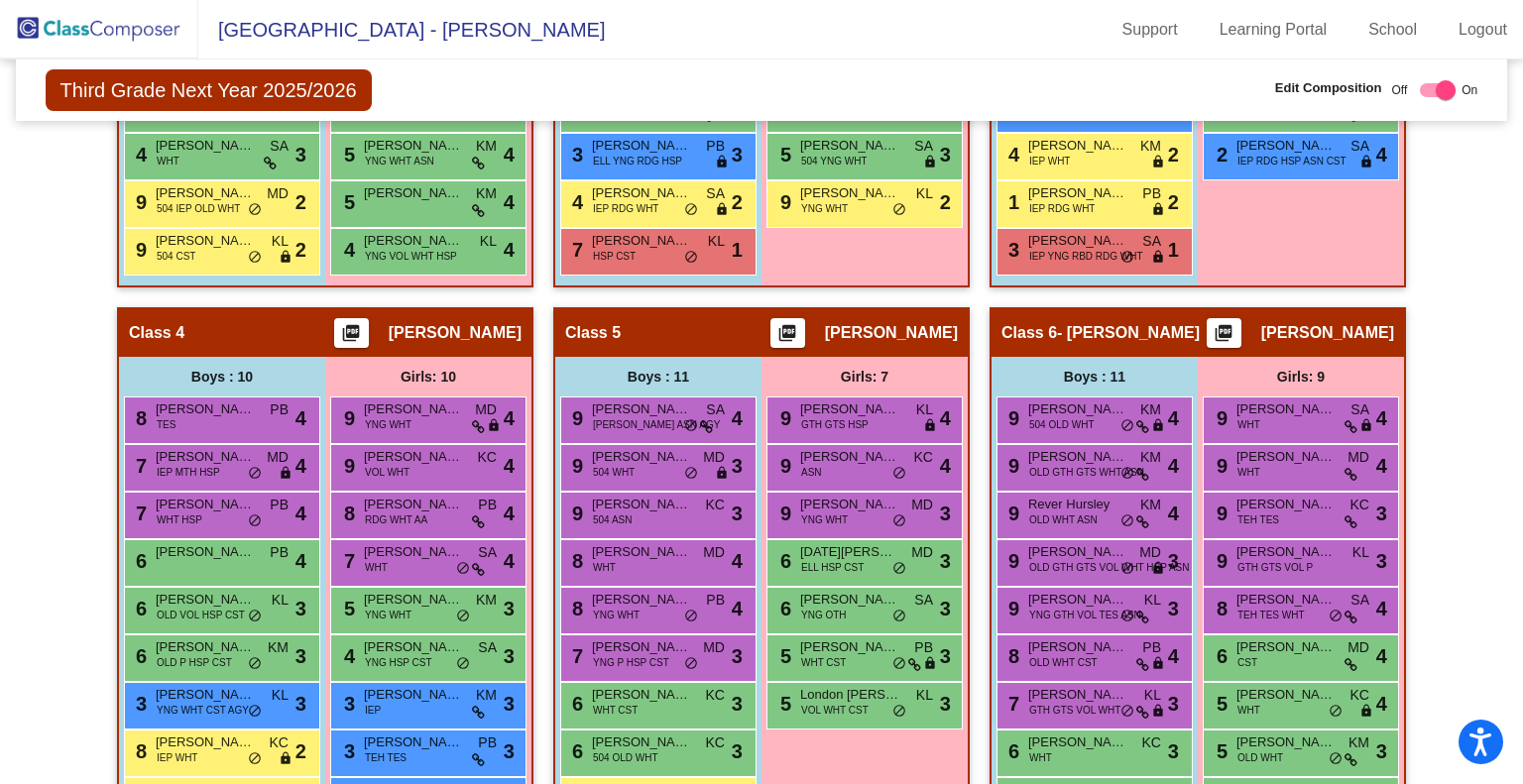 scroll, scrollTop: 991, scrollLeft: 0, axis: vertical 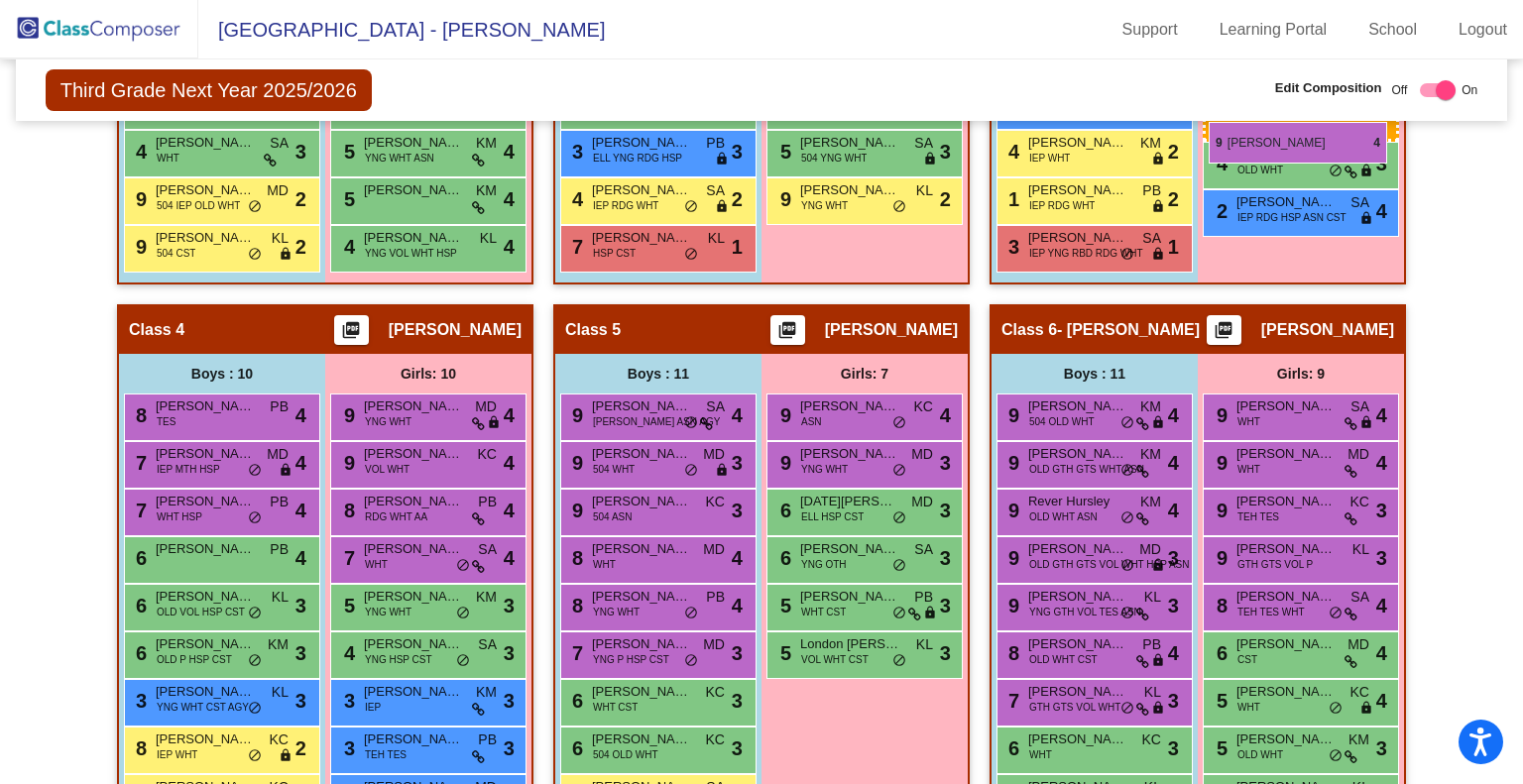 drag, startPoint x: 849, startPoint y: 414, endPoint x: 1209, endPoint y: 122, distance: 463.5342 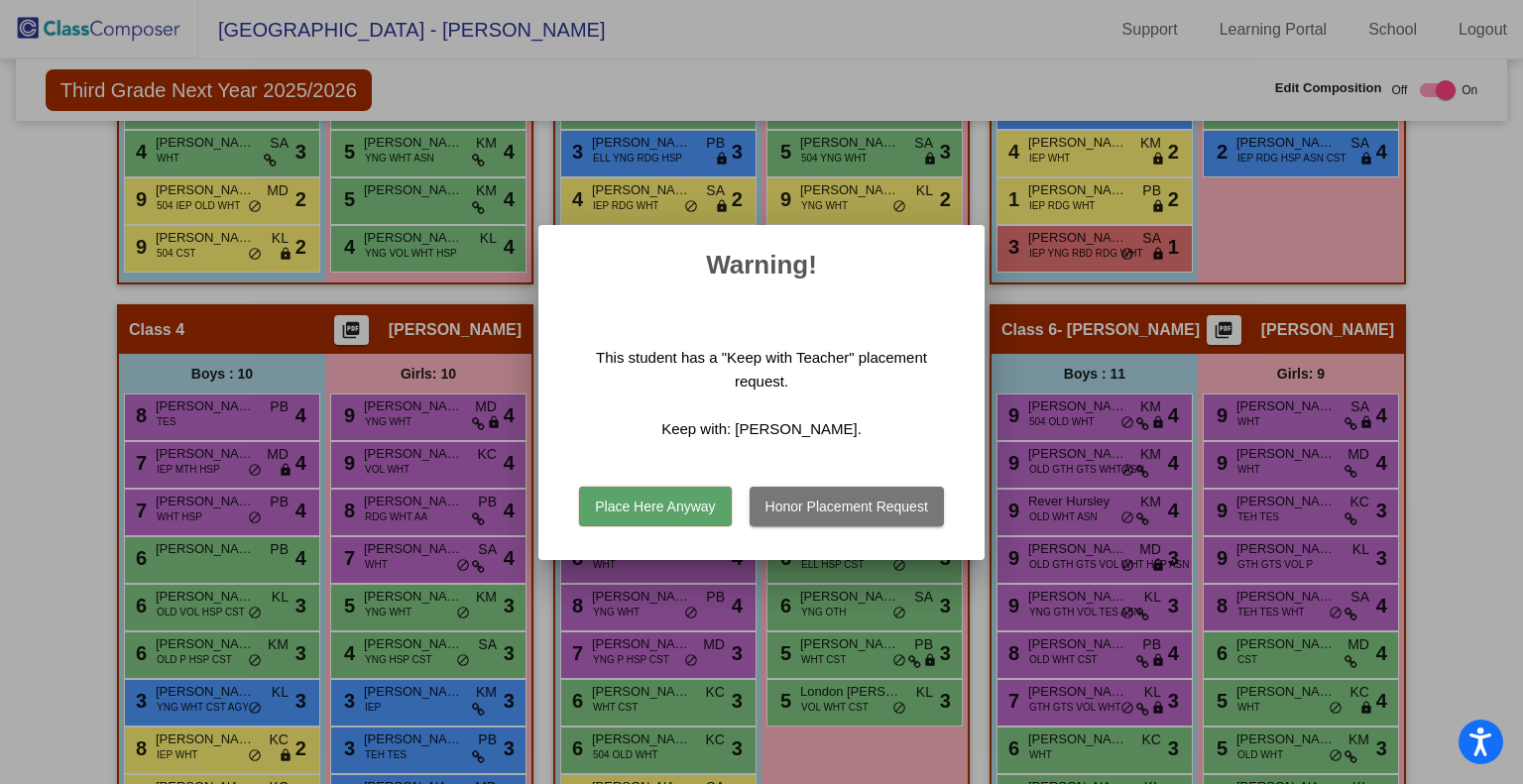 click on "Place Here Anyway" at bounding box center (654, 506) 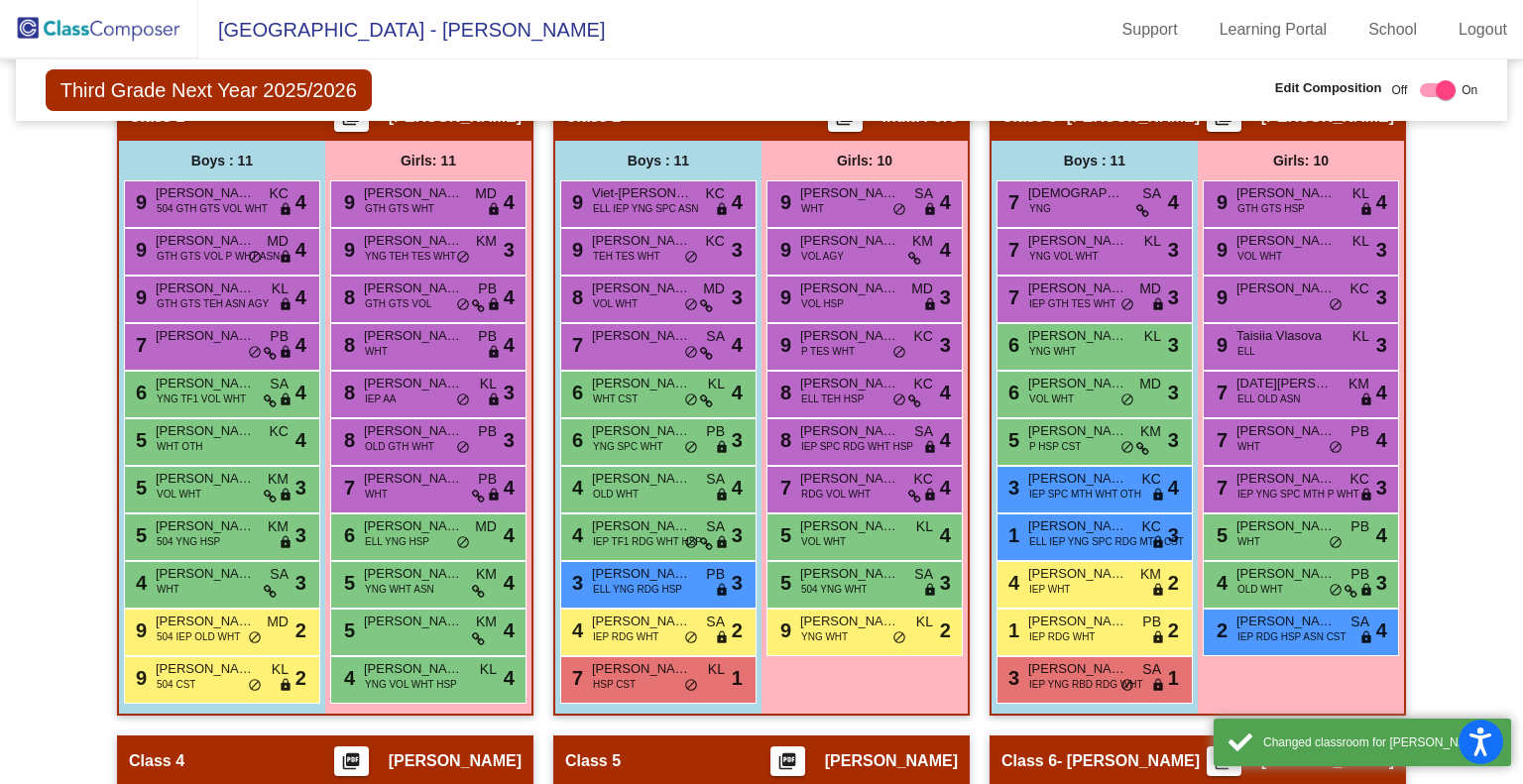 scroll, scrollTop: 595, scrollLeft: 0, axis: vertical 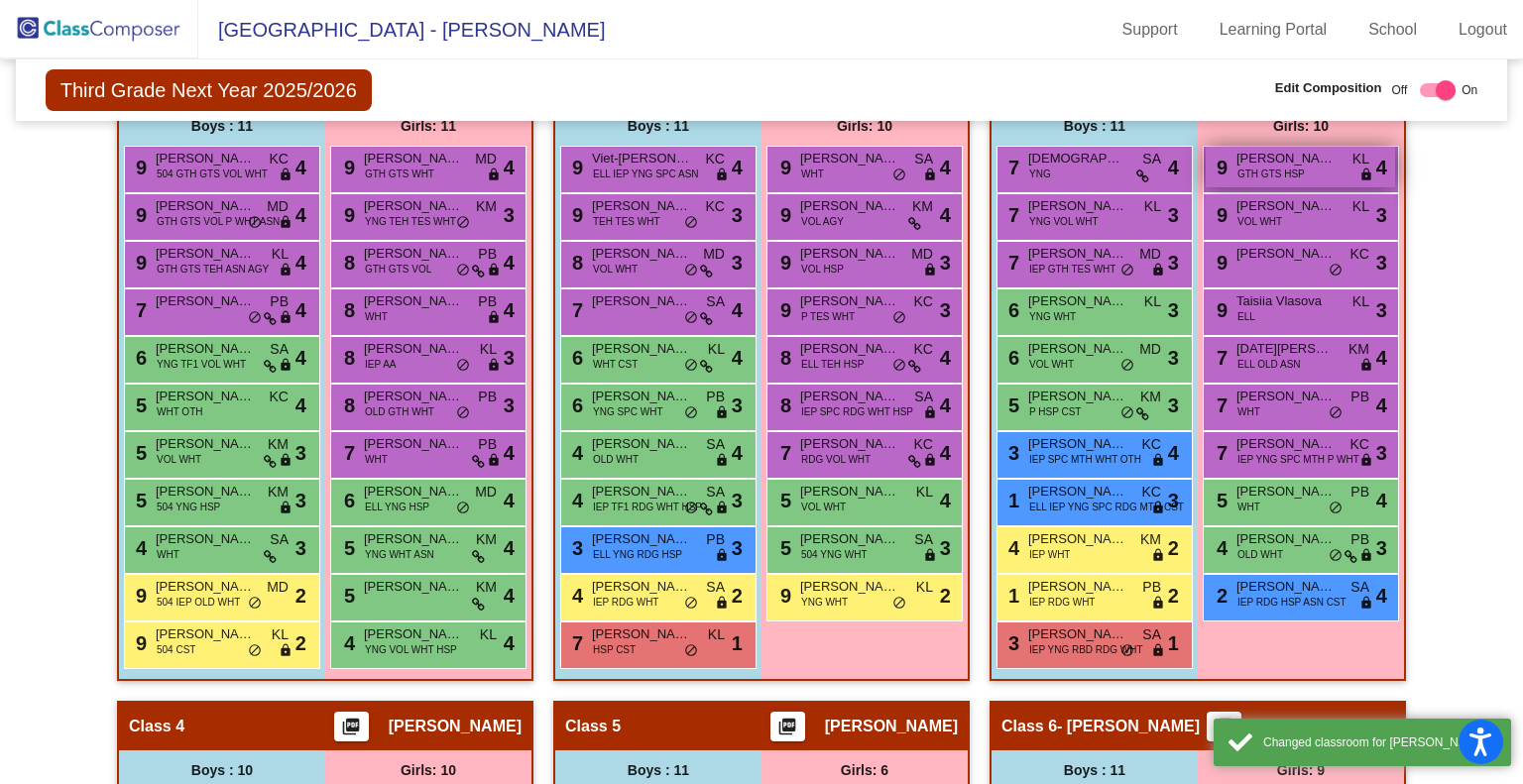 click on "Kara Salgado" at bounding box center [1286, 159] 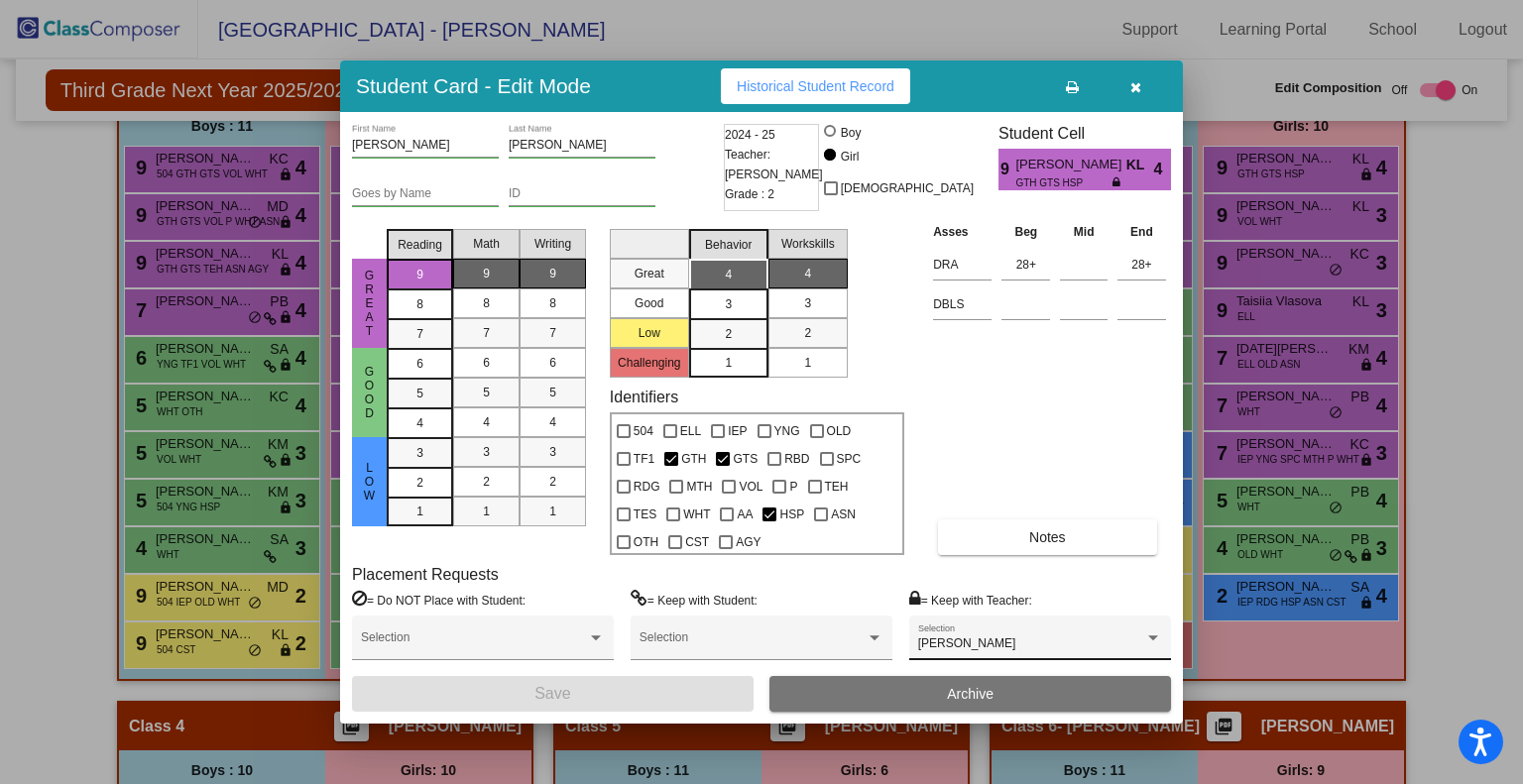 click on "Kelly Von Kreisler Selection" at bounding box center (1040, 642) 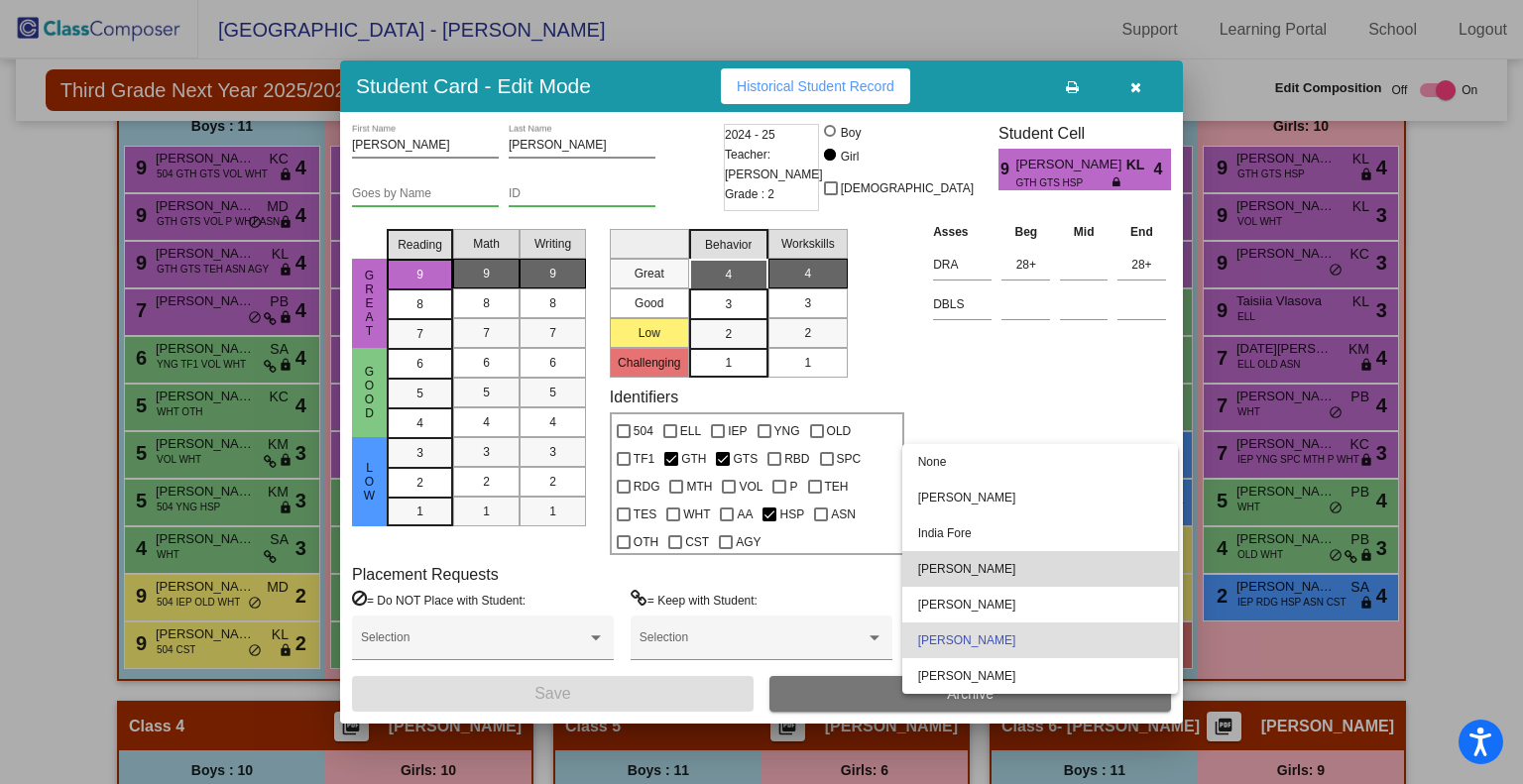 click on "Clara Rangel de Rivas" at bounding box center [1040, 569] 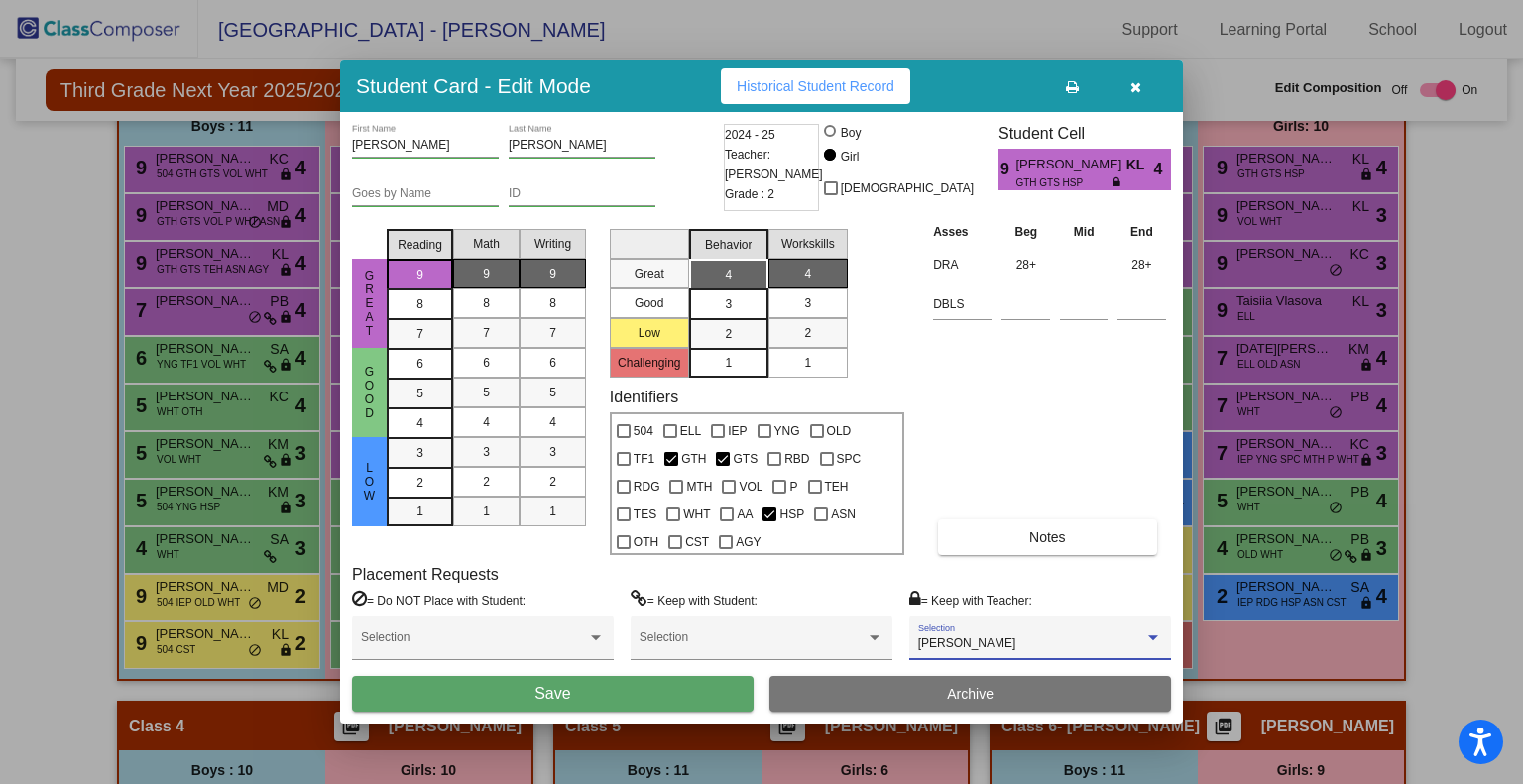 click on "Save" at bounding box center [552, 694] 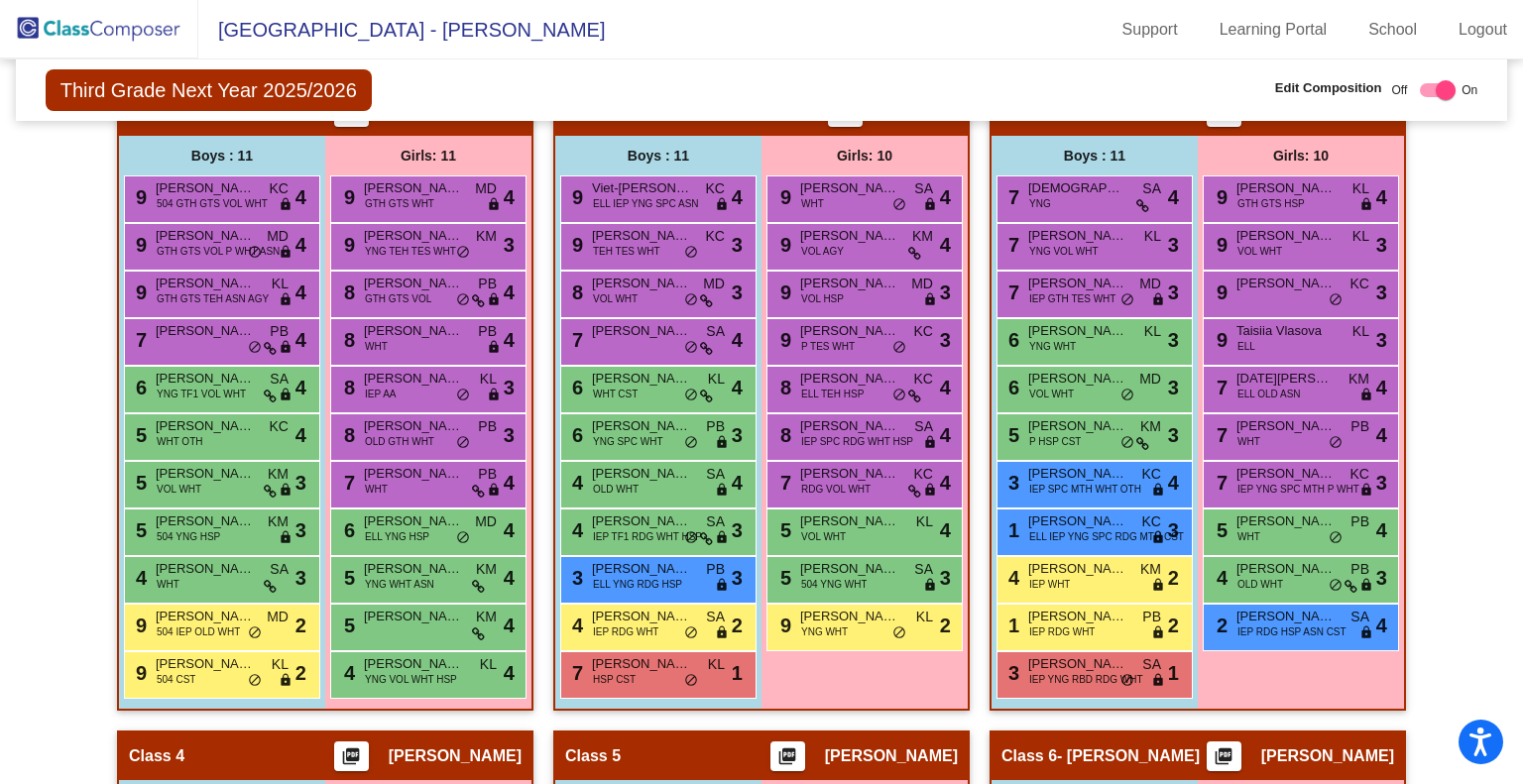 scroll, scrollTop: 564, scrollLeft: 0, axis: vertical 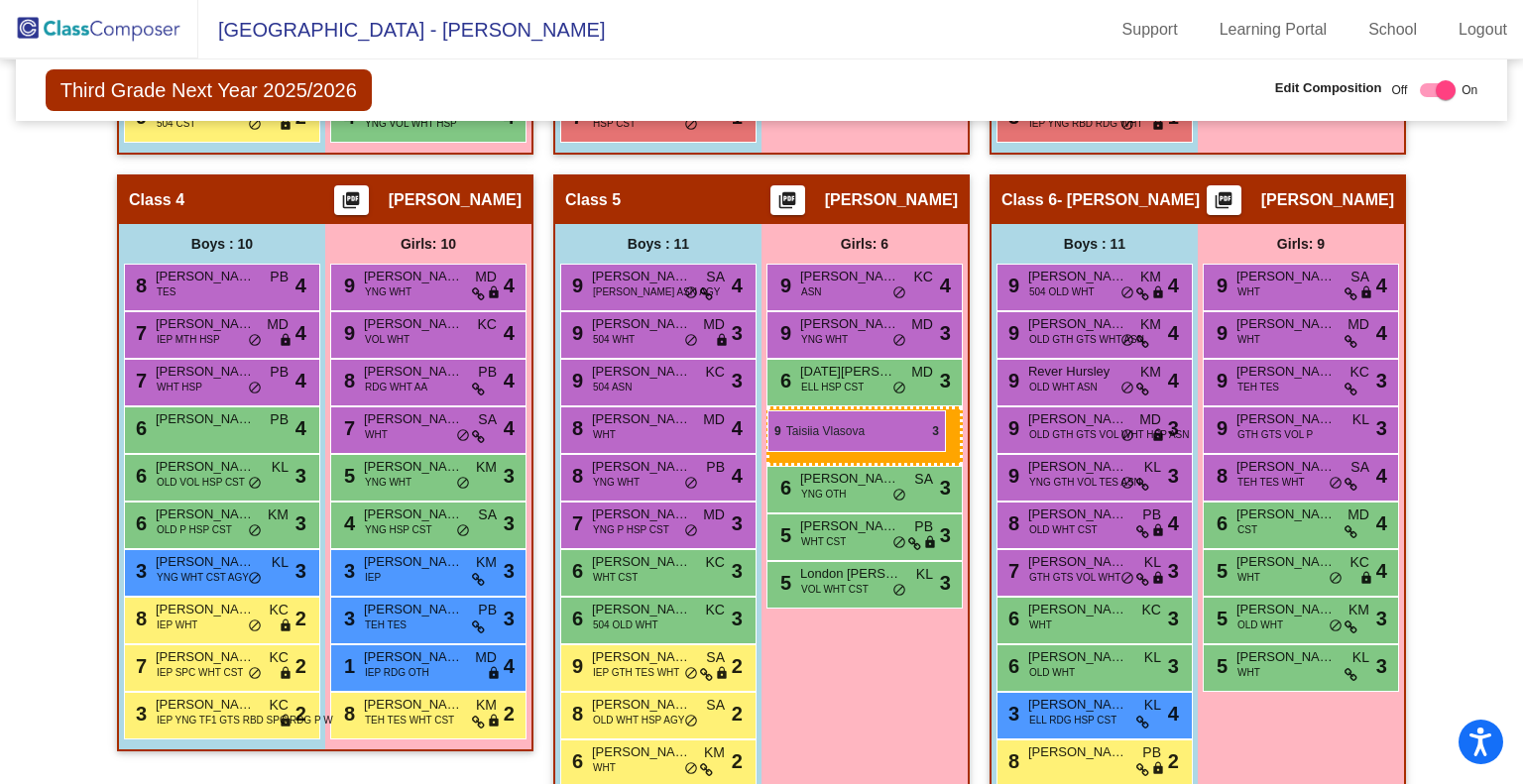 drag, startPoint x: 1308, startPoint y: 333, endPoint x: 767, endPoint y: 410, distance: 546.45219 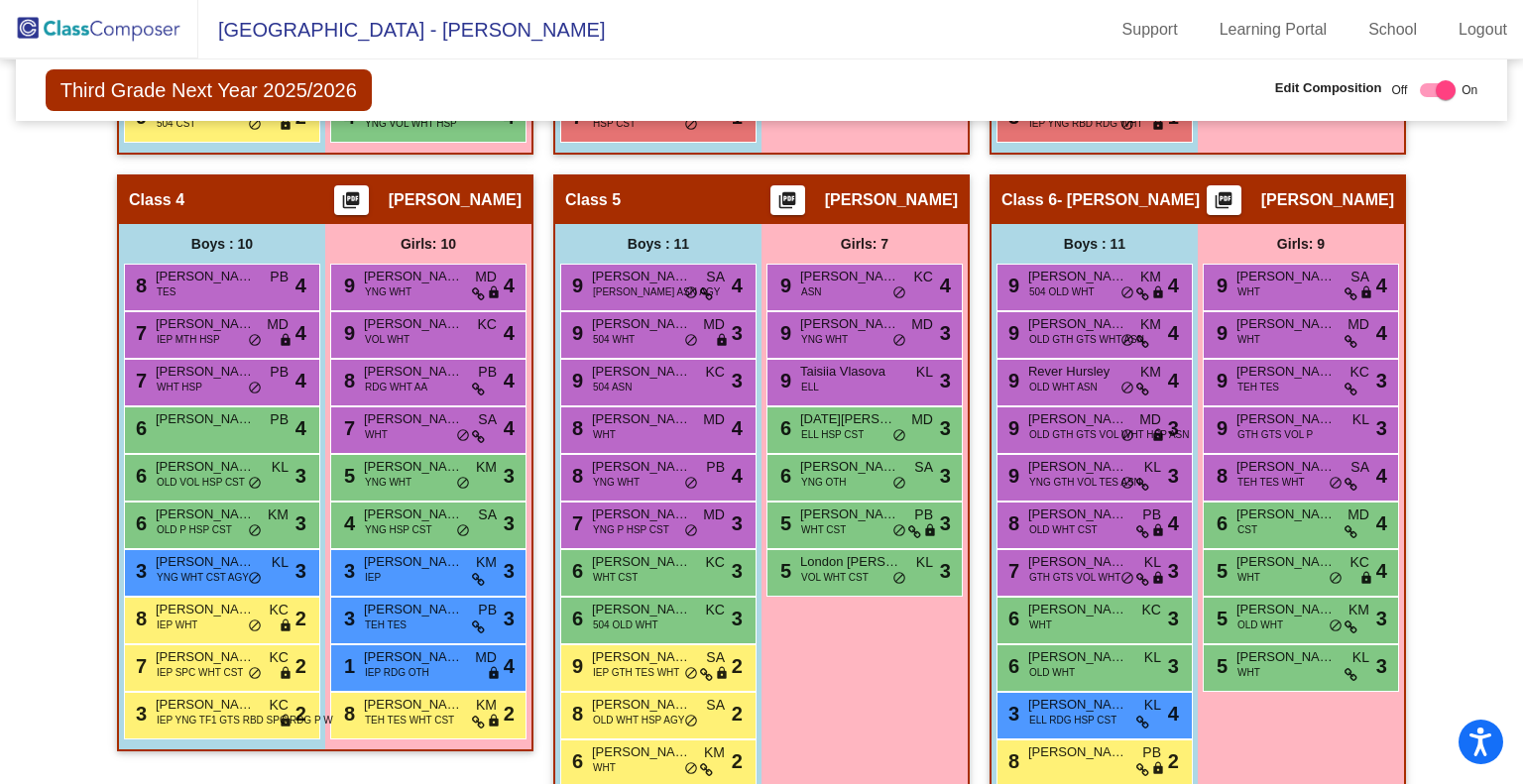 click at bounding box center [1446, 90] 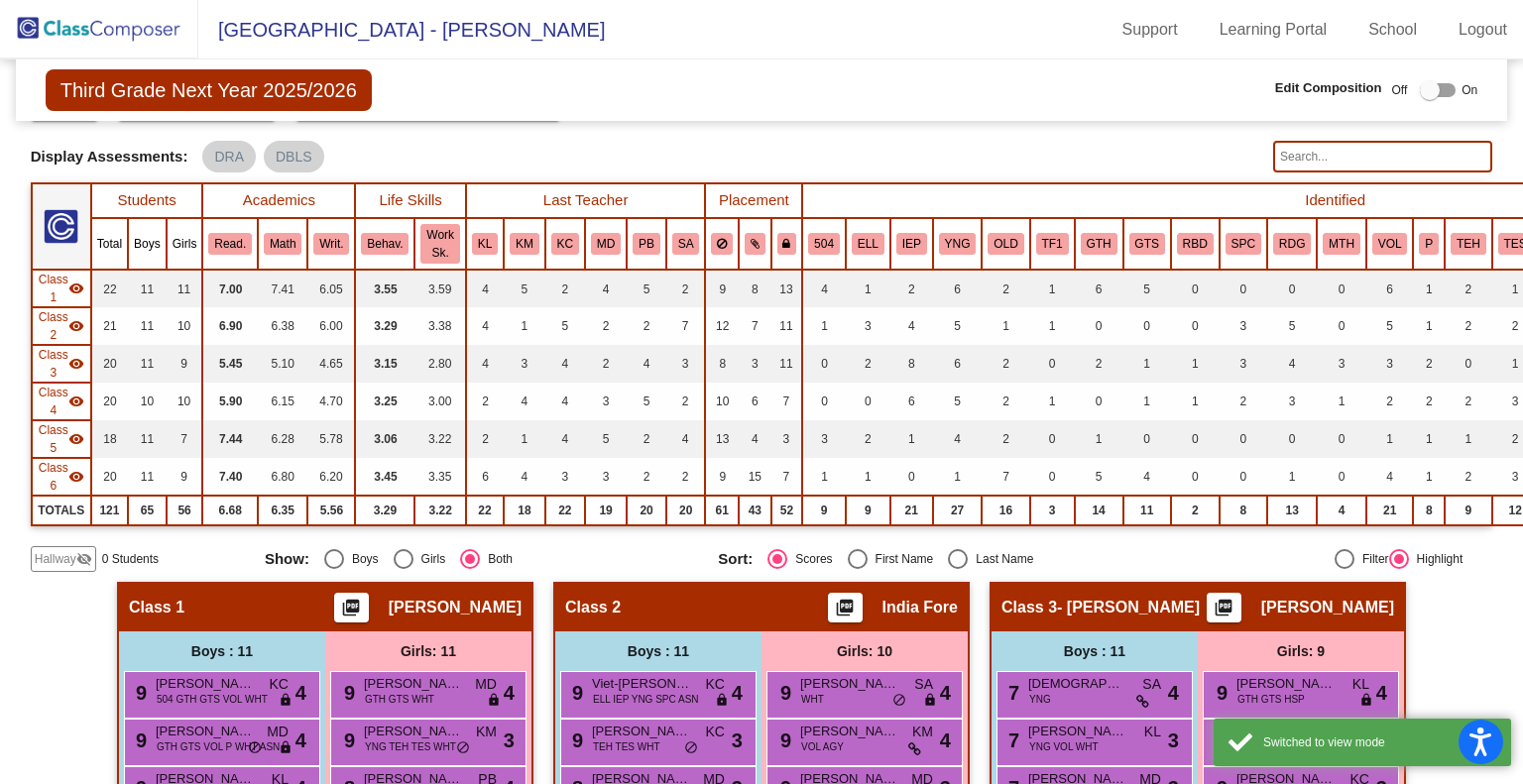 scroll, scrollTop: 0, scrollLeft: 0, axis: both 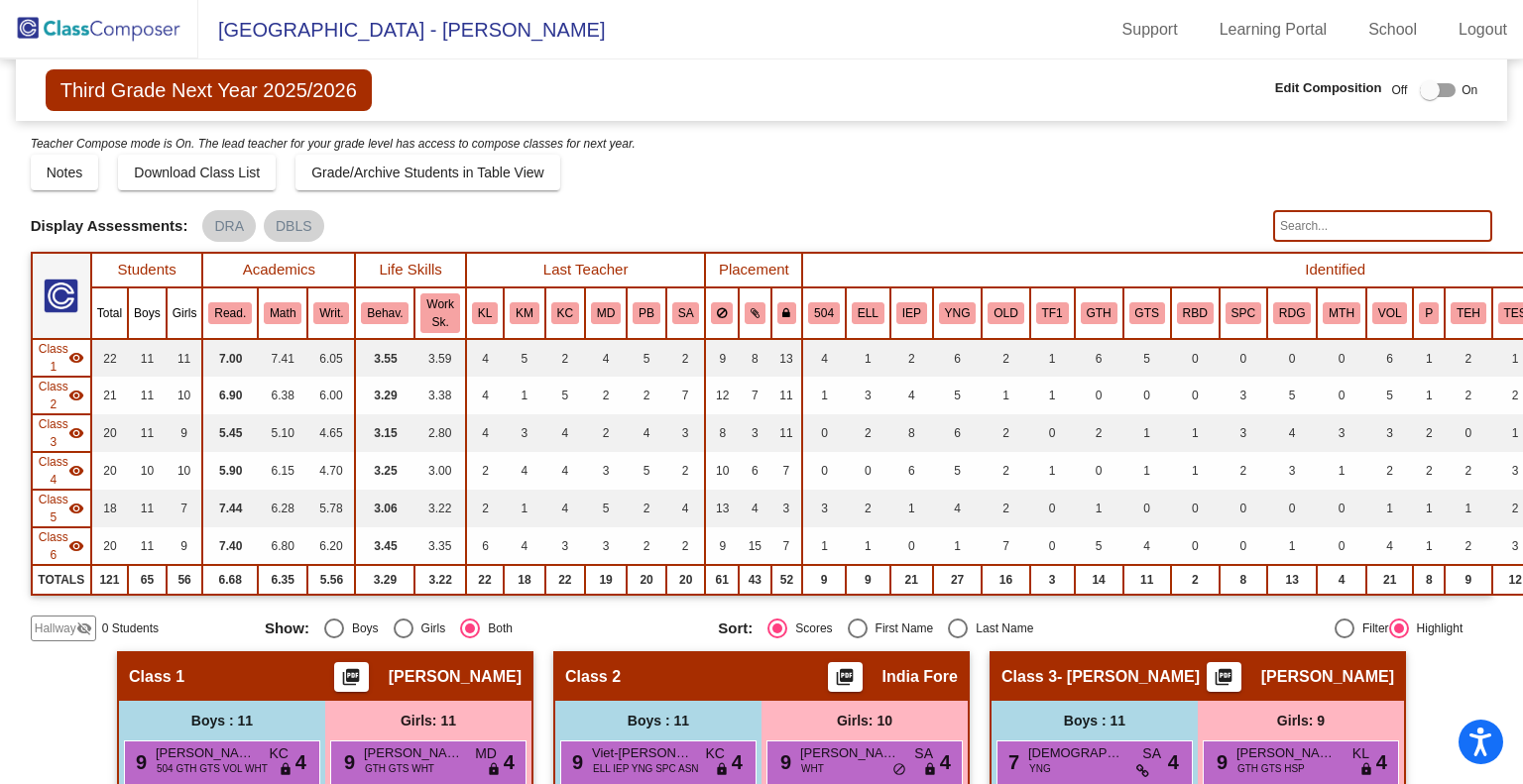 click 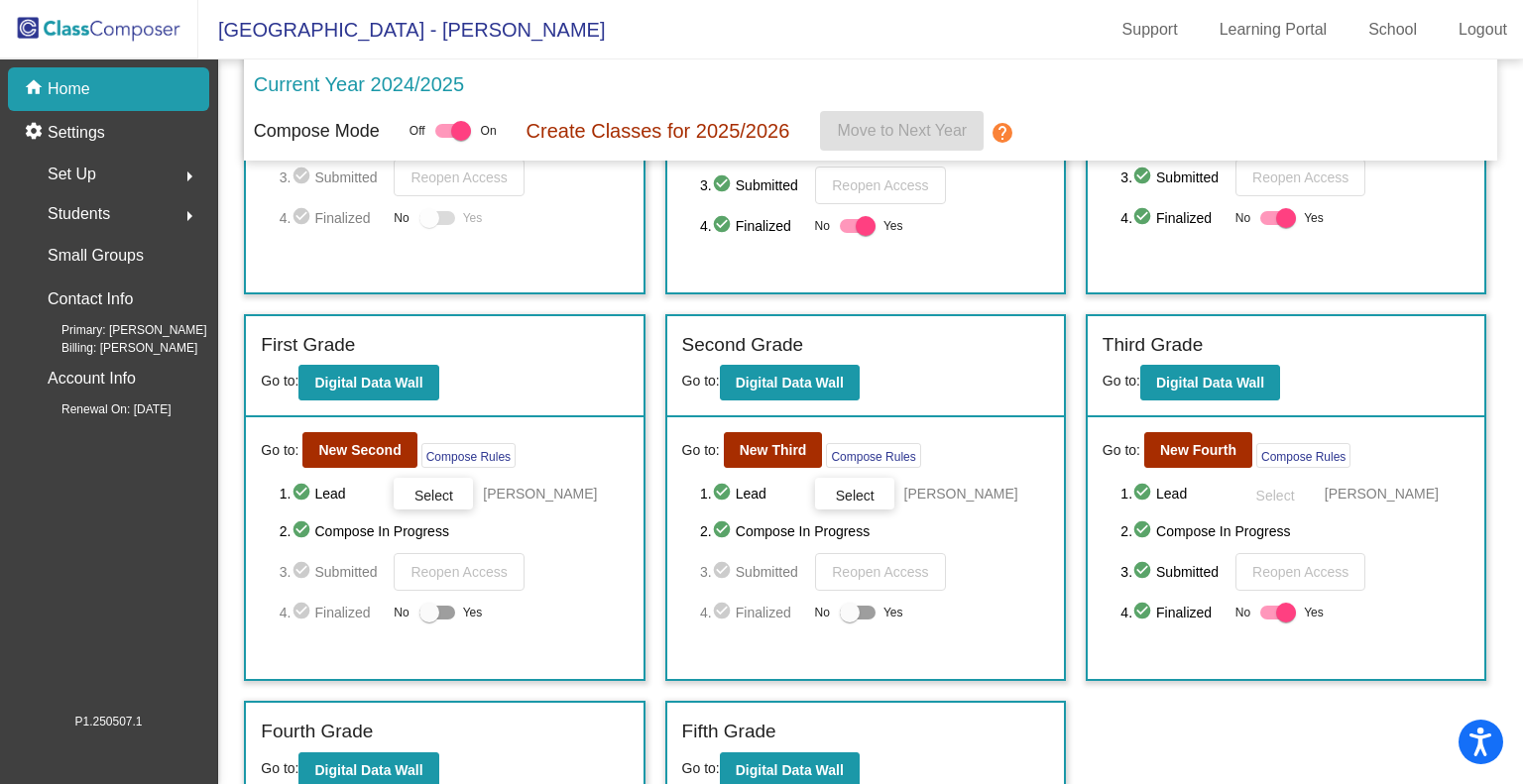 scroll, scrollTop: 396, scrollLeft: 0, axis: vertical 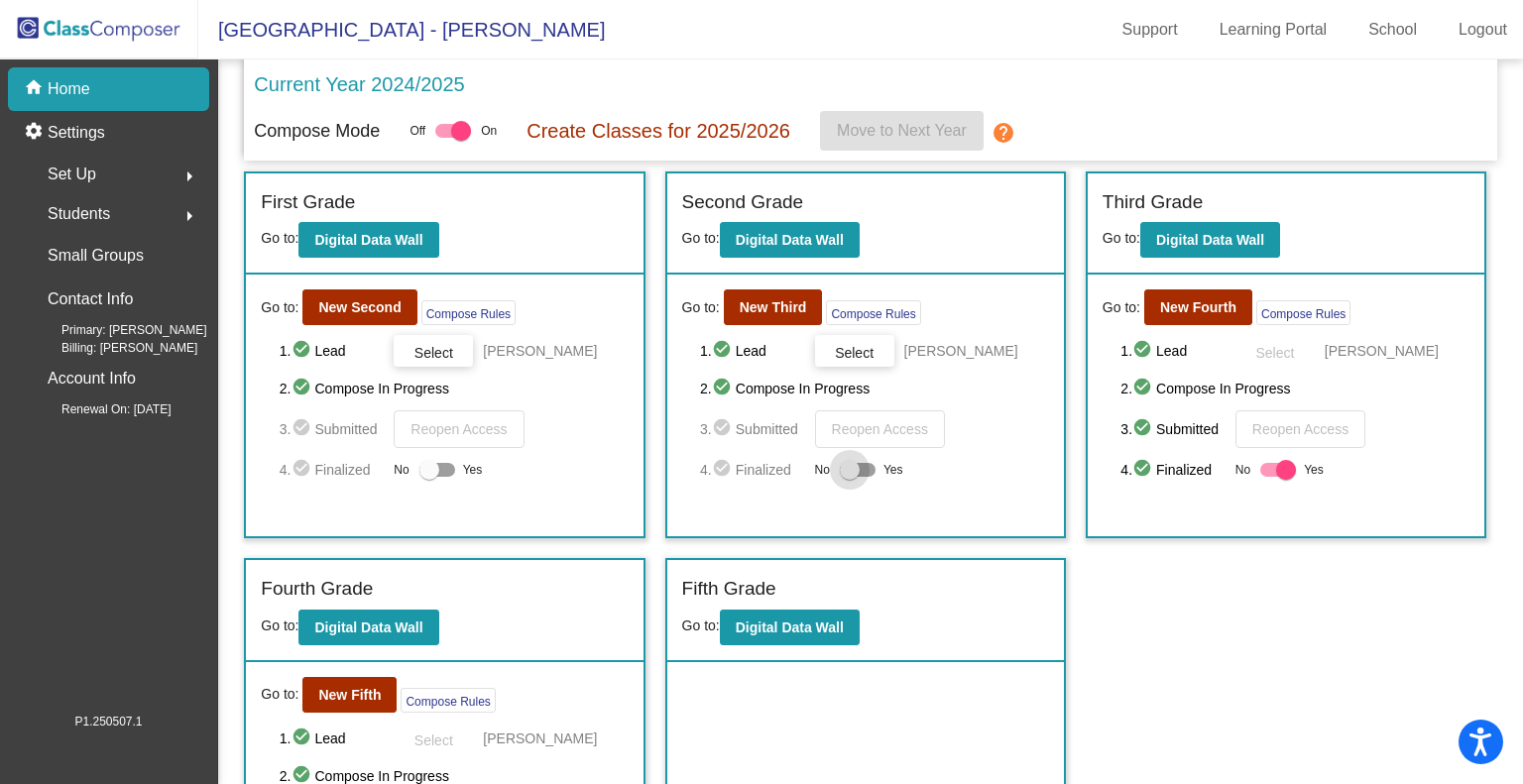 click at bounding box center [850, 470] 